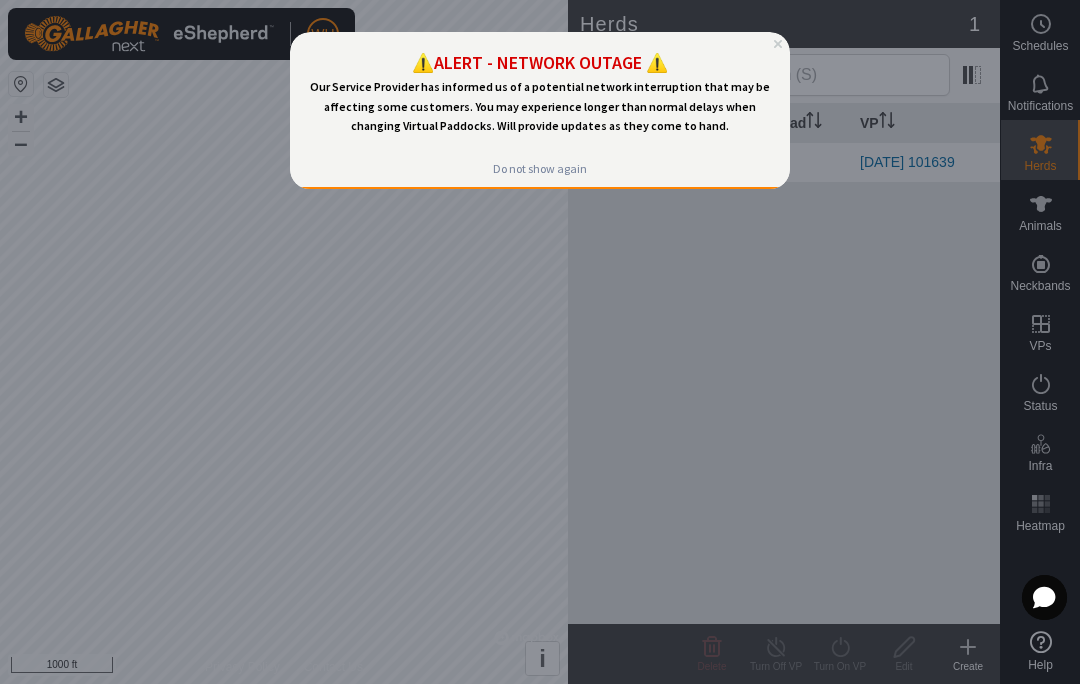 scroll, scrollTop: 0, scrollLeft: 0, axis: both 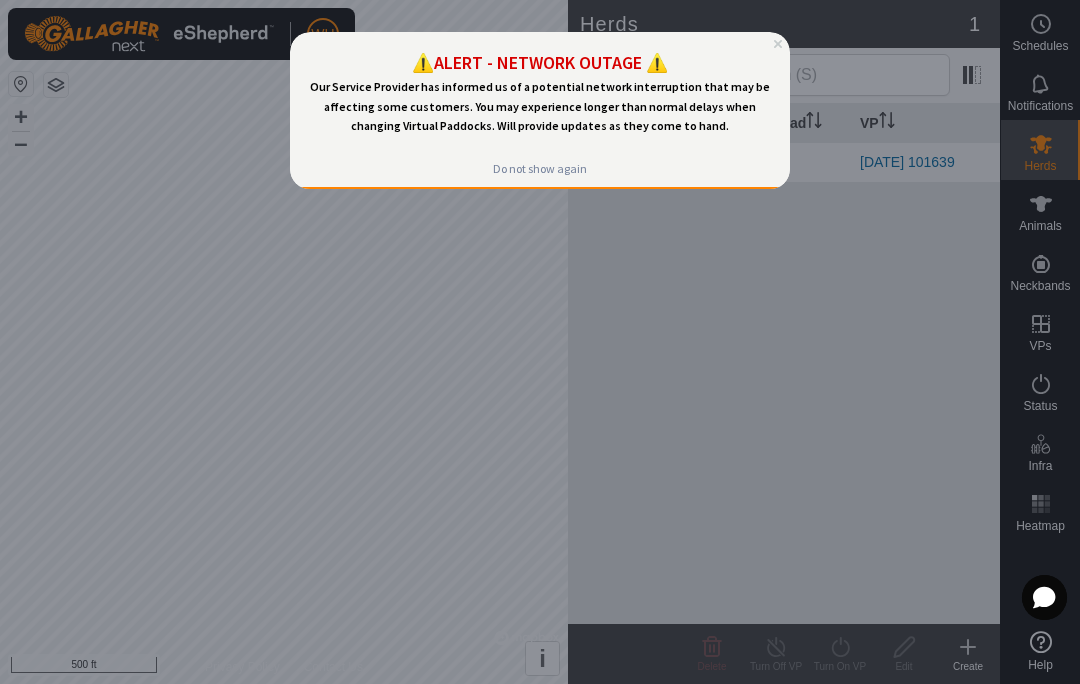 click on "⚠️ALERT - NETWORK OUTAGE ⚠️ Our Service Provider has informed us of a potential network interruption that may be affecting some customers. You may experience longer than normal delays when changing Virtual Paddocks. Will provide updates as they come to hand." at bounding box center [540, 91] 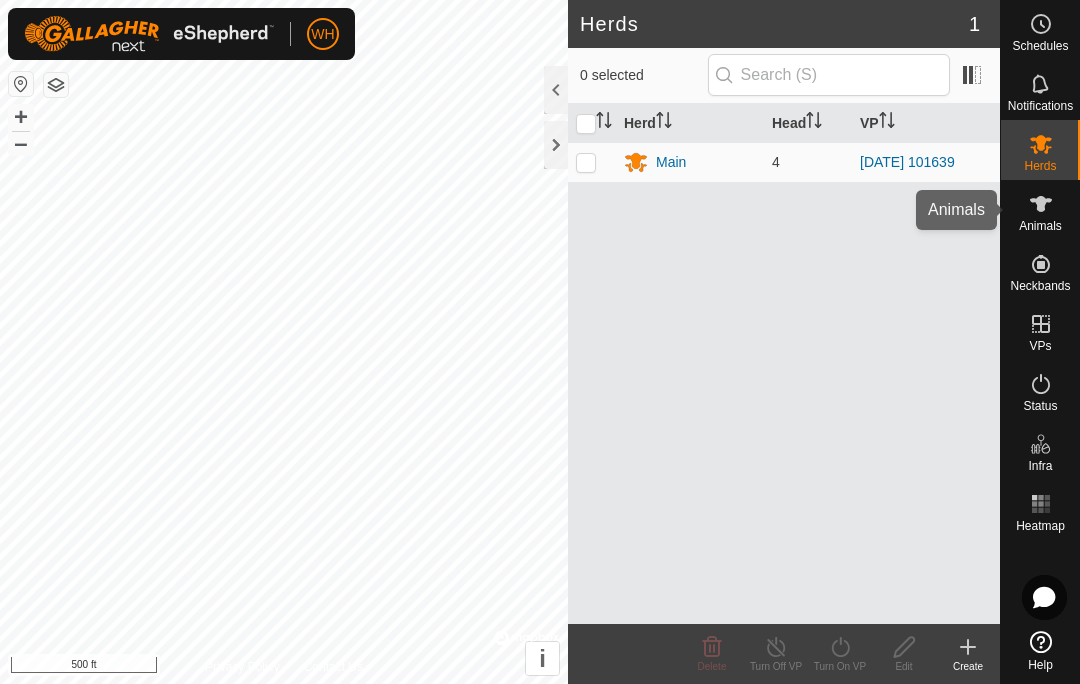 click 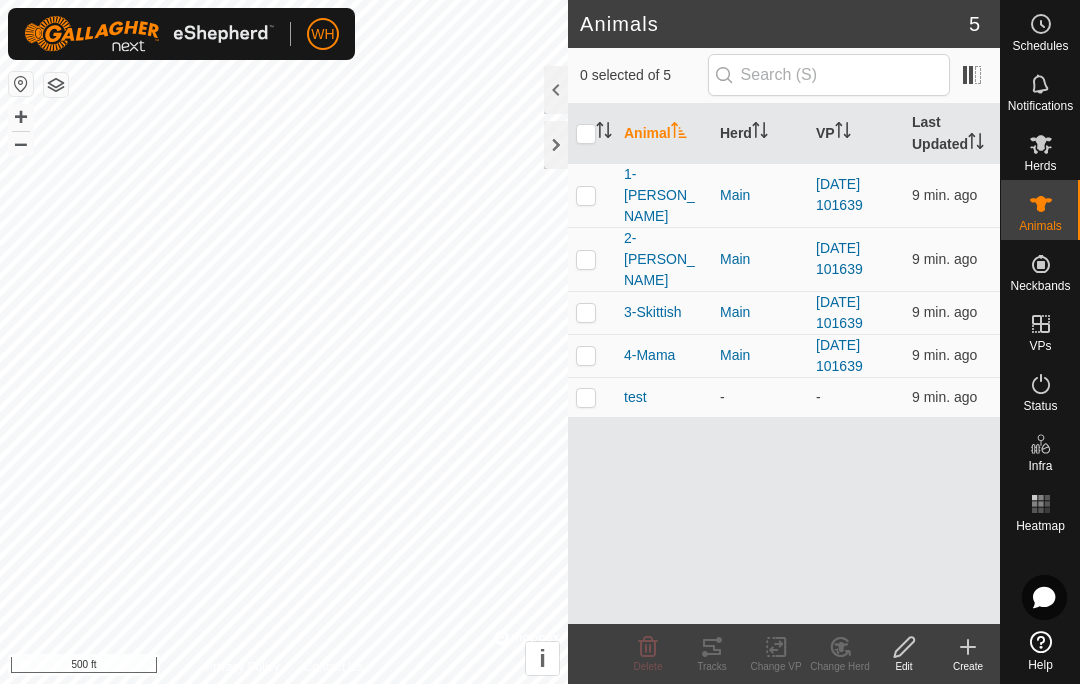 click at bounding box center (586, 312) 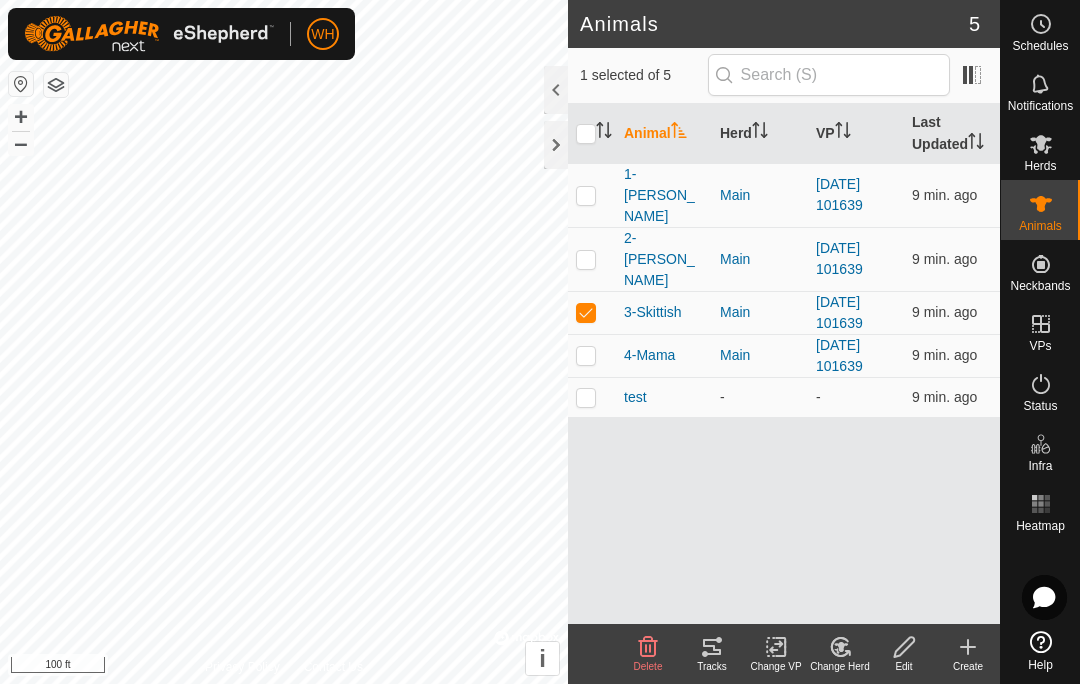 click on "Tracks" 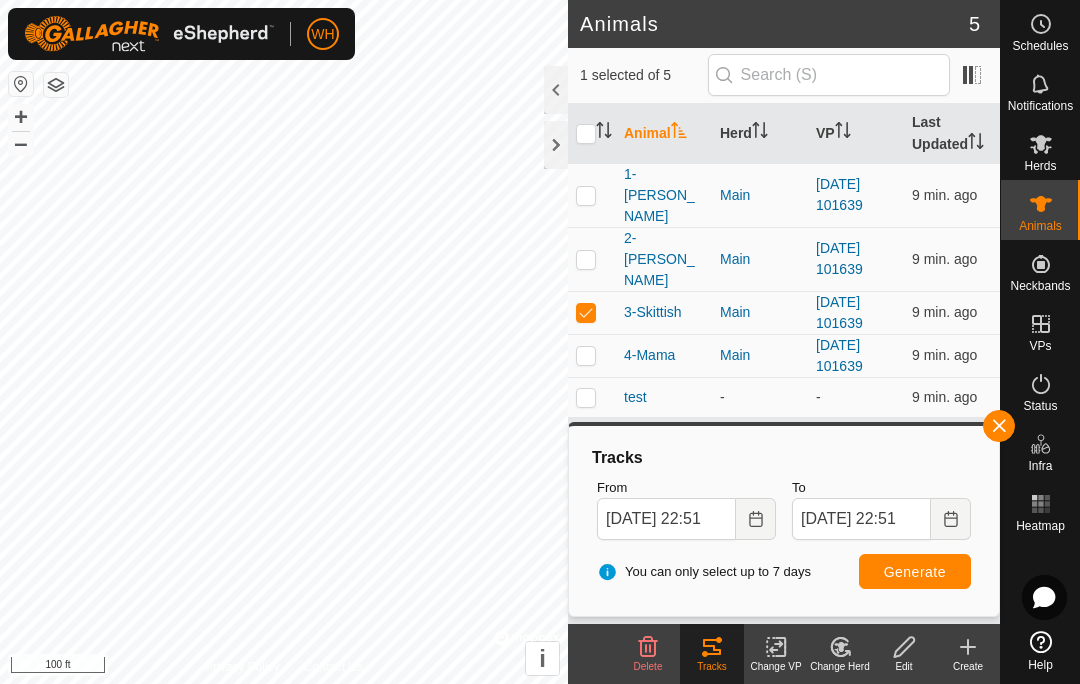 click at bounding box center [756, 519] 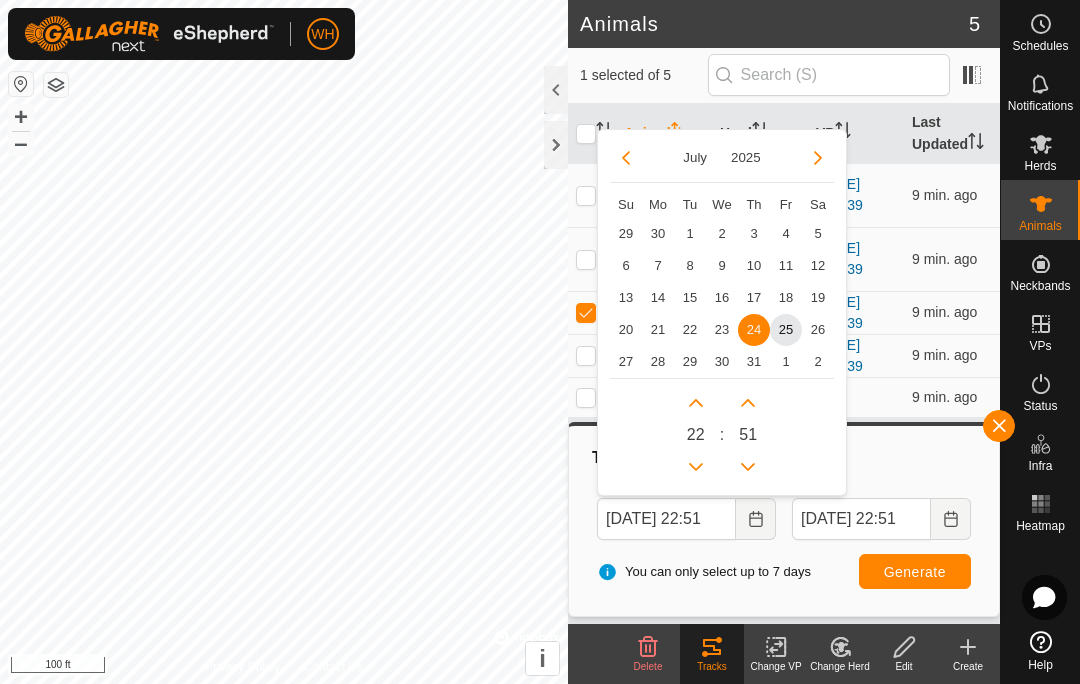 click on "25" at bounding box center (786, 330) 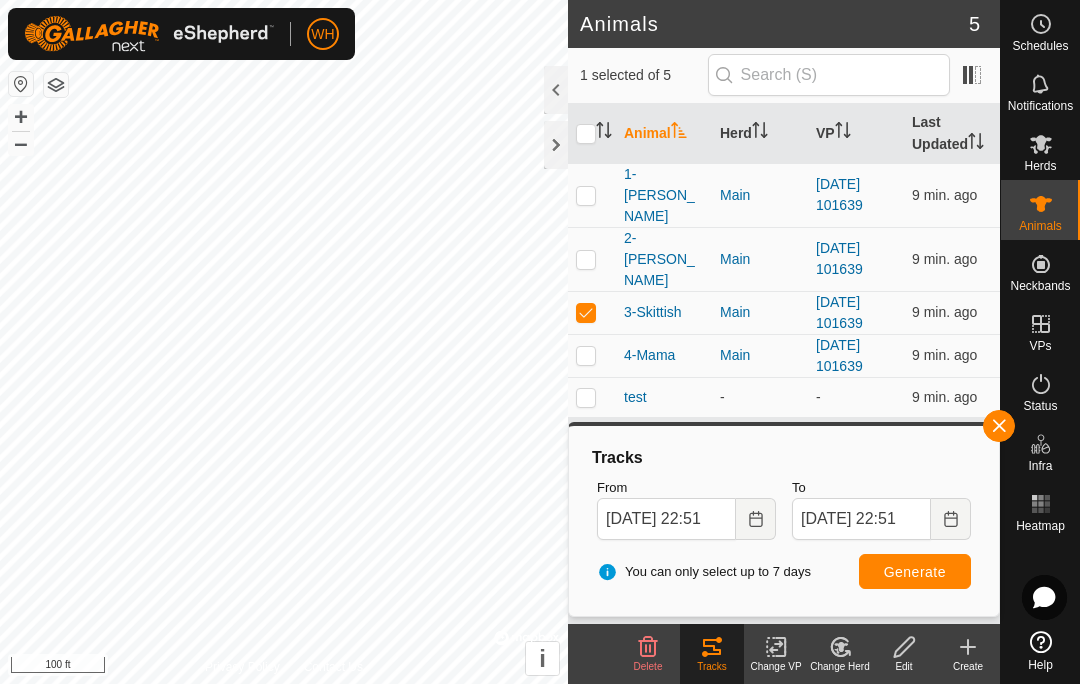 click at bounding box center [756, 519] 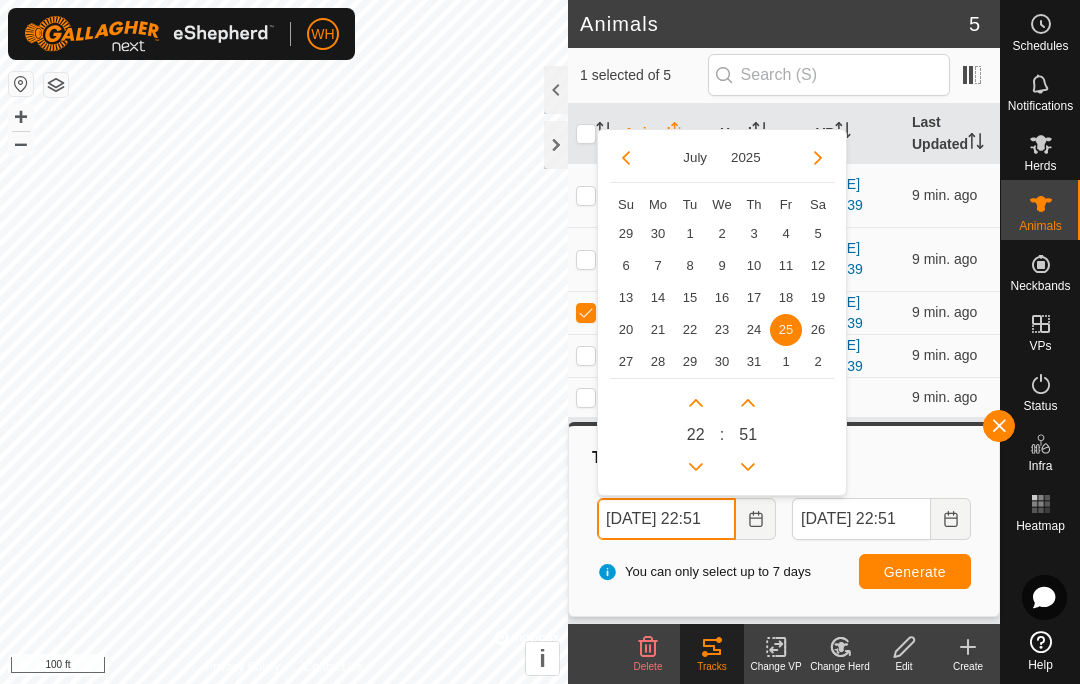 click 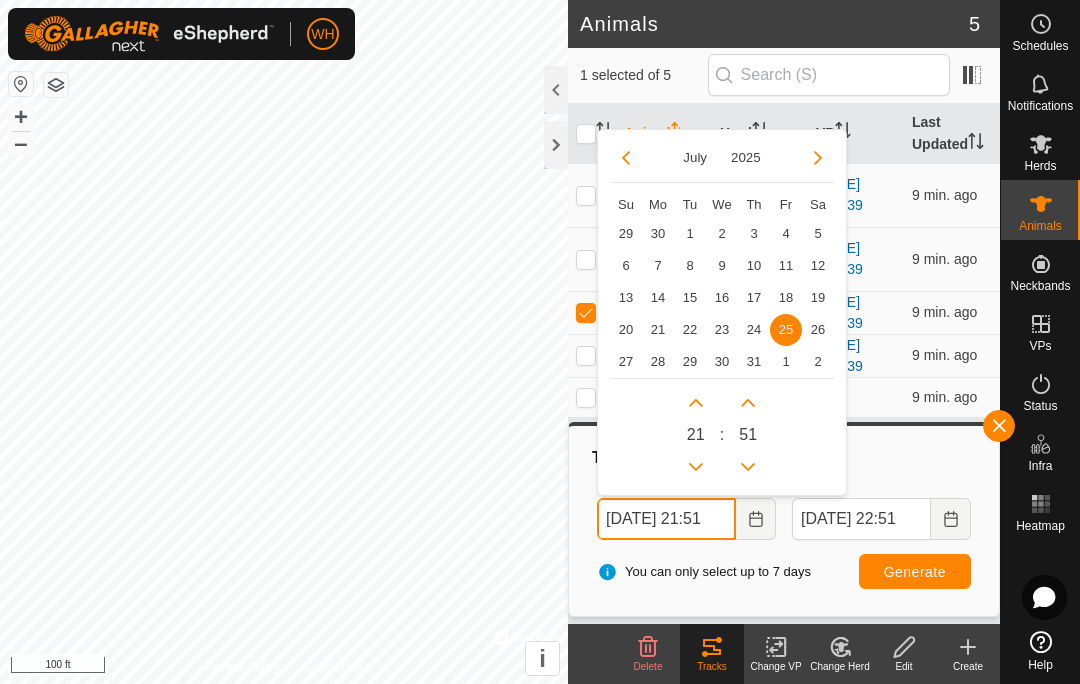 click at bounding box center [696, 467] 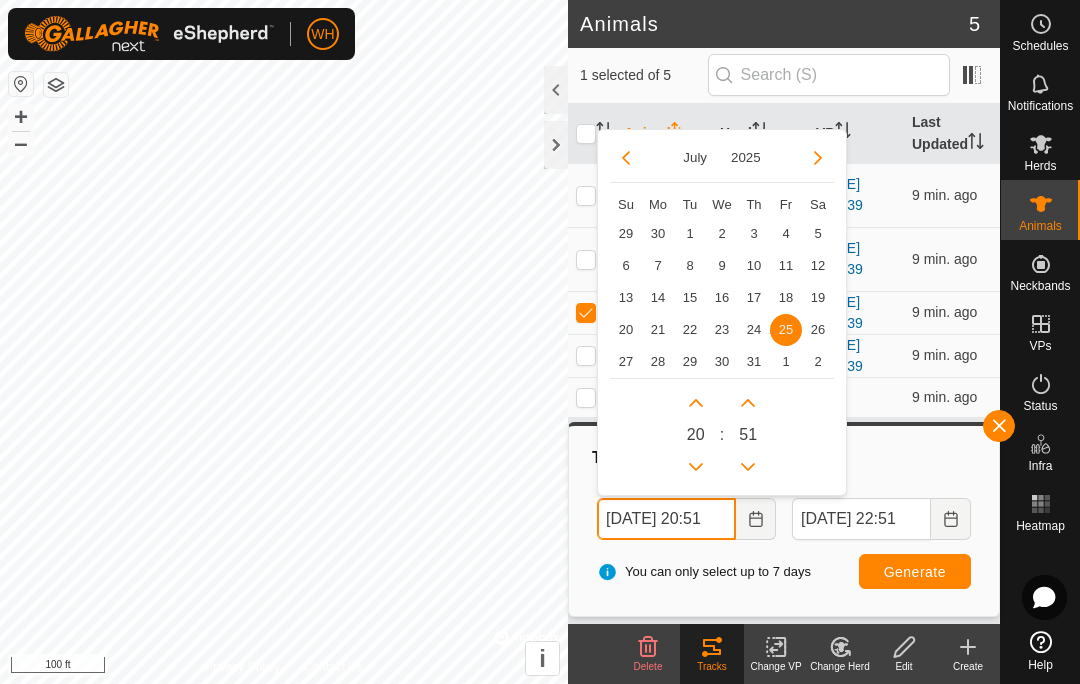 click at bounding box center [696, 467] 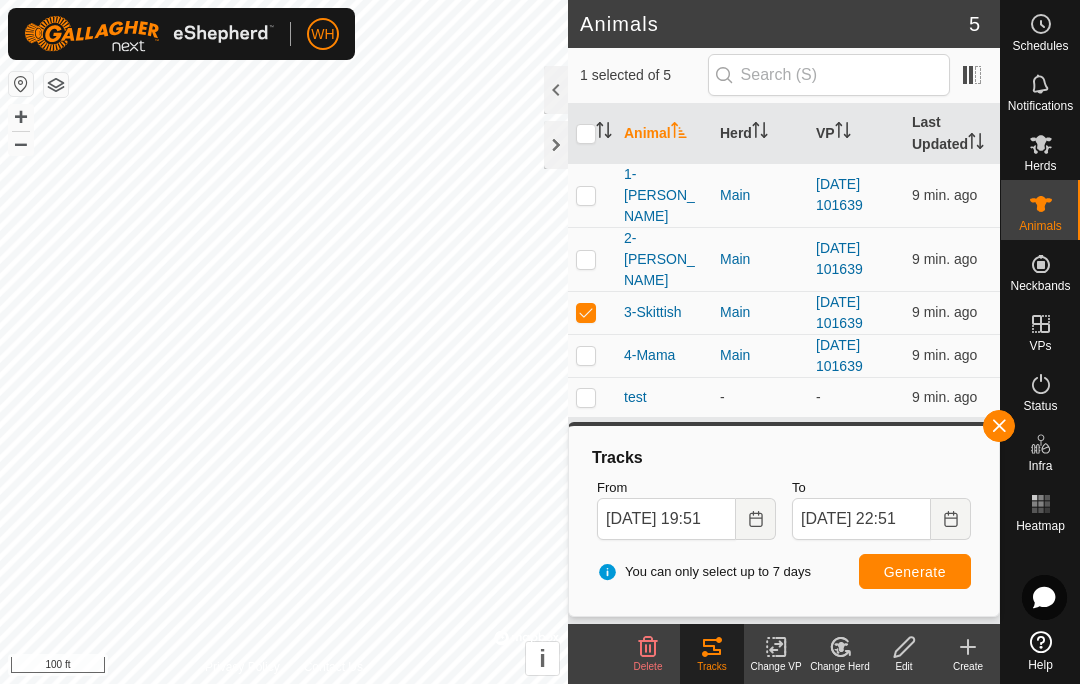 click on "Generate" at bounding box center (915, 572) 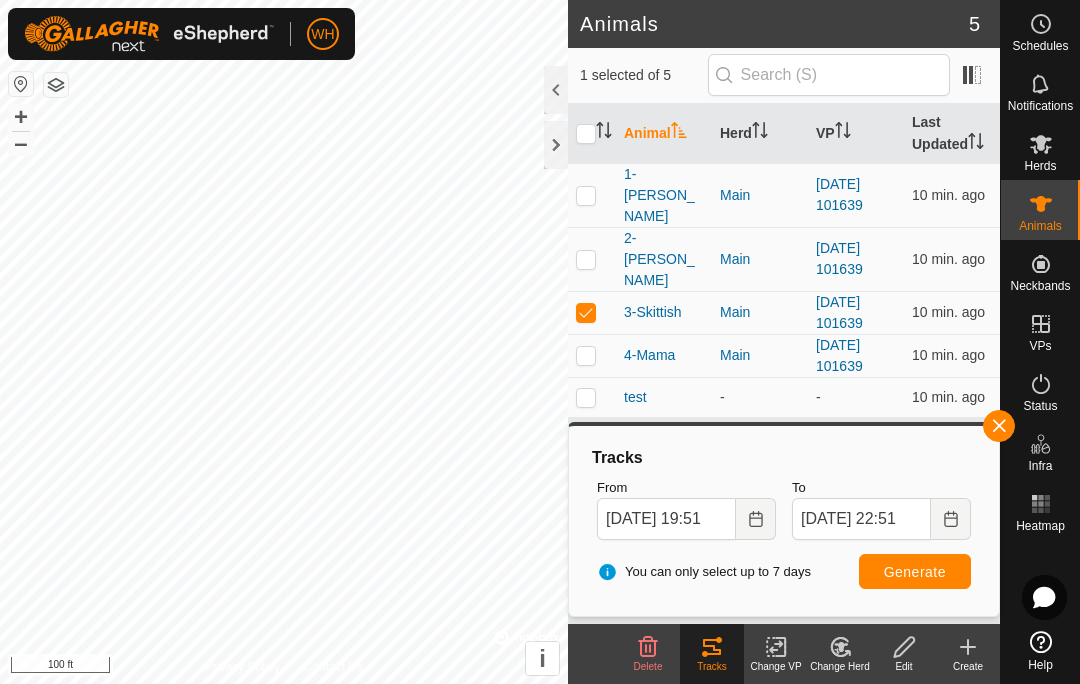 click at bounding box center [586, 312] 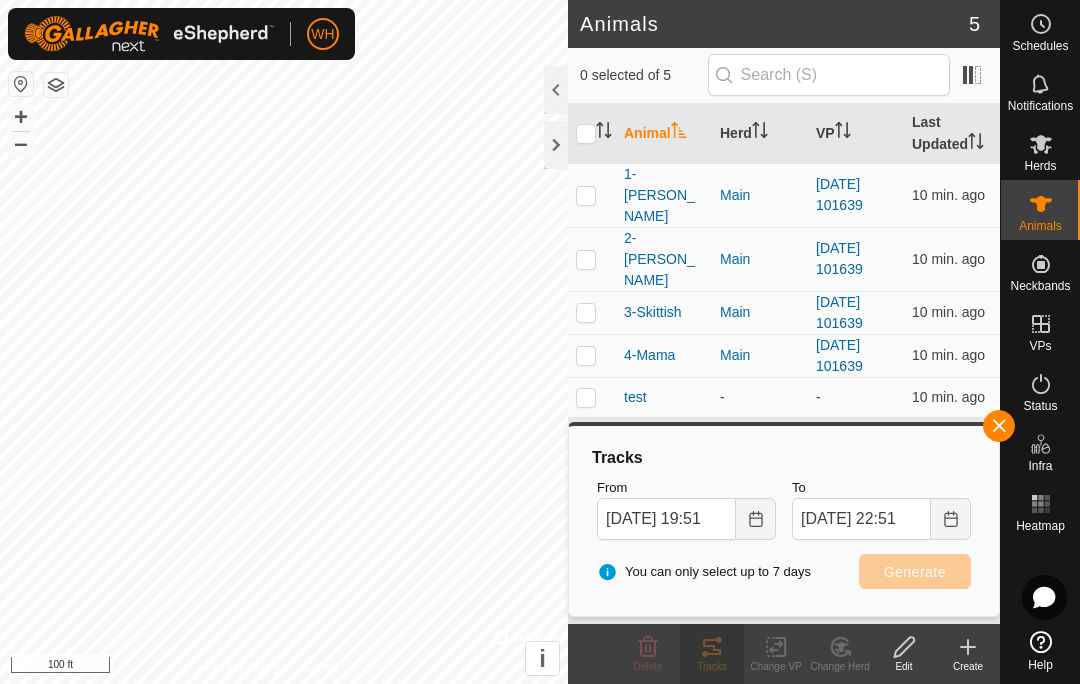 click at bounding box center (586, 355) 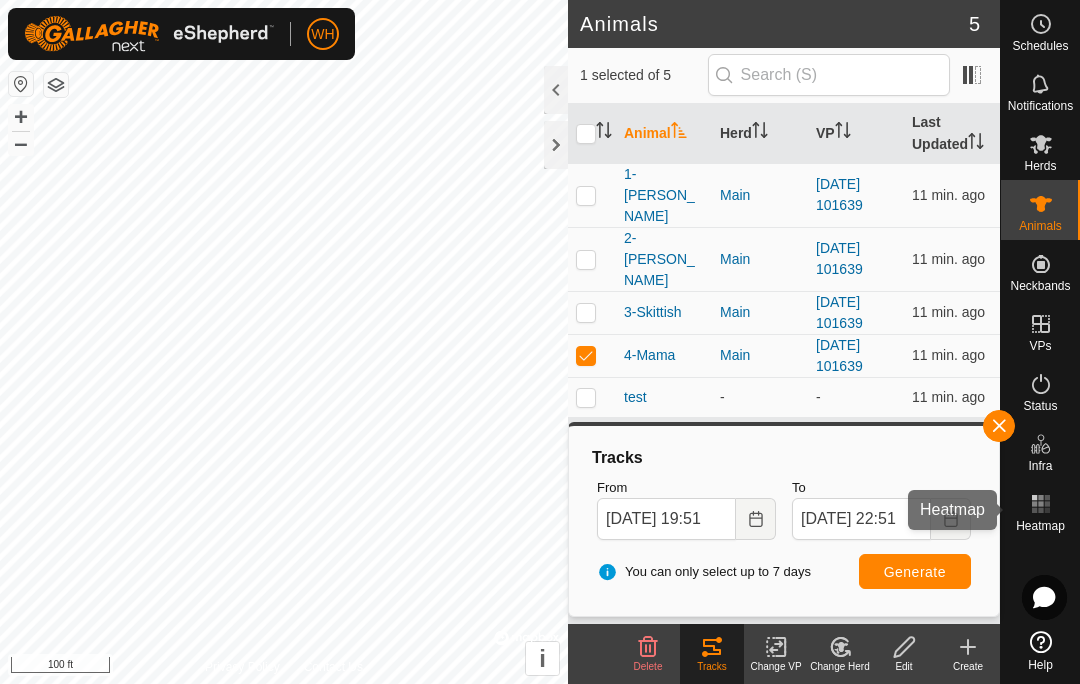 click at bounding box center [1041, 504] 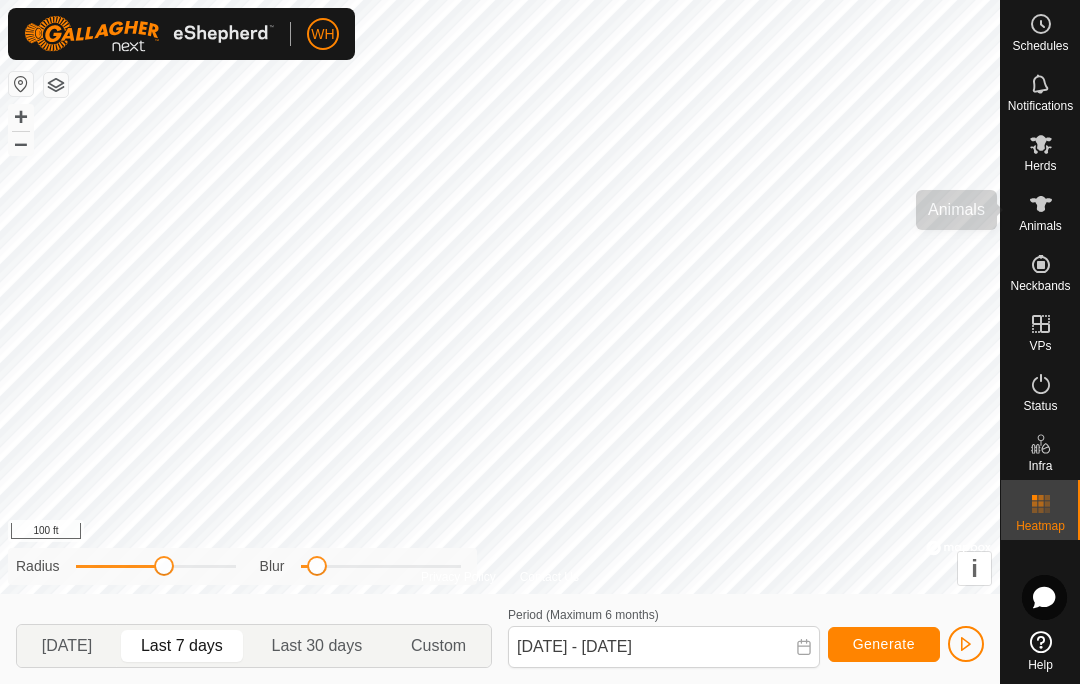 click 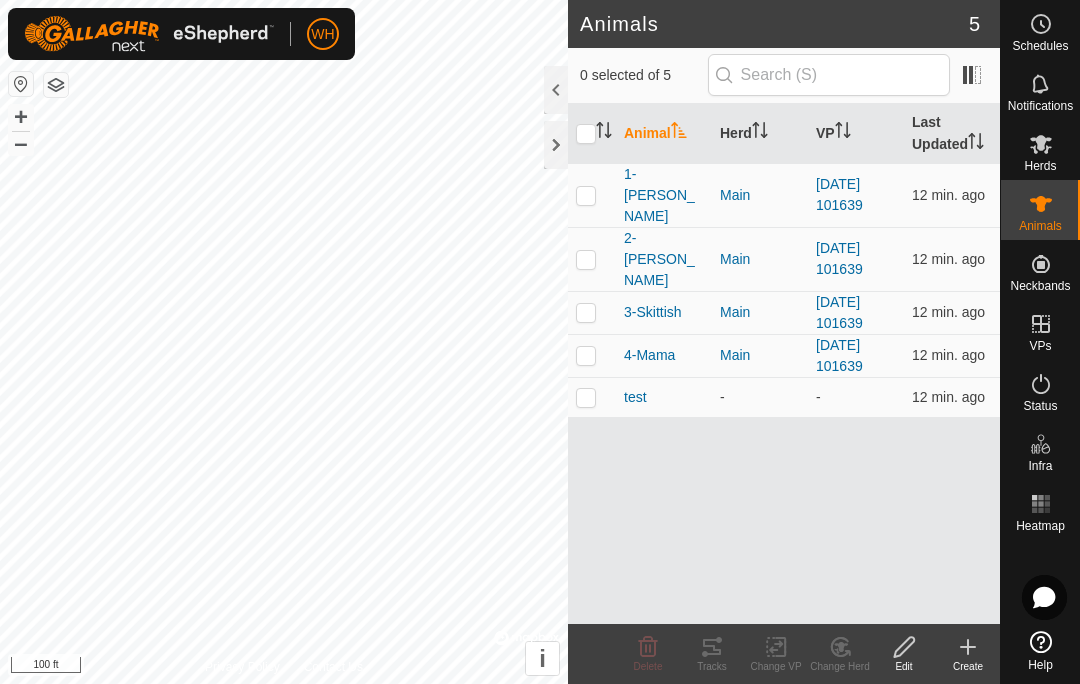 click at bounding box center (586, 355) 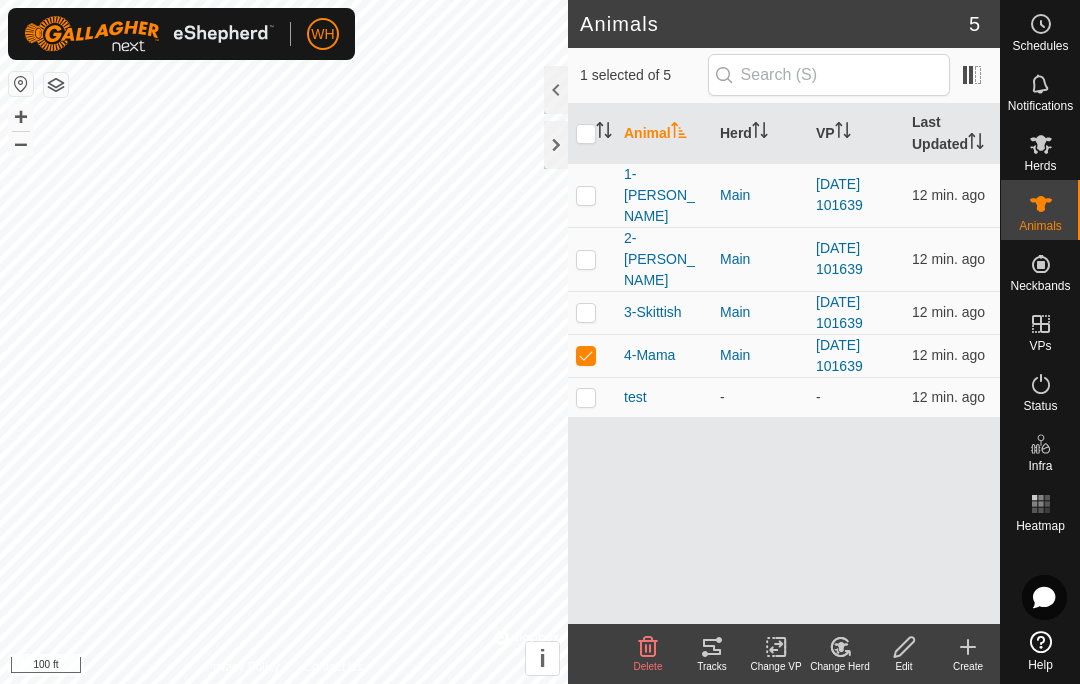 click 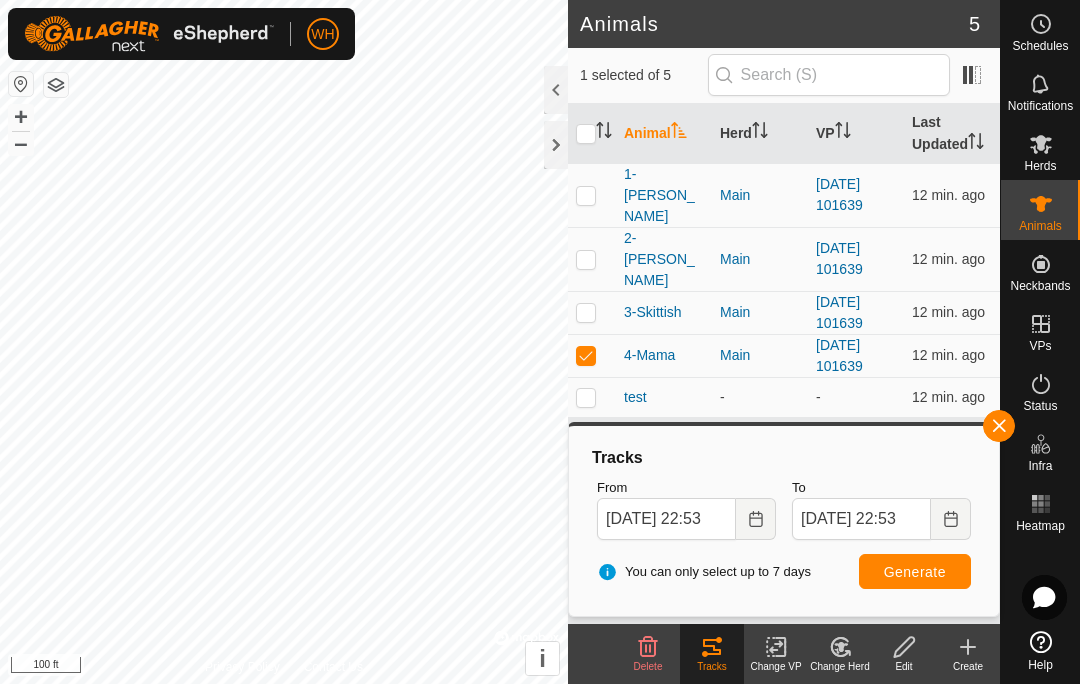 click at bounding box center (756, 519) 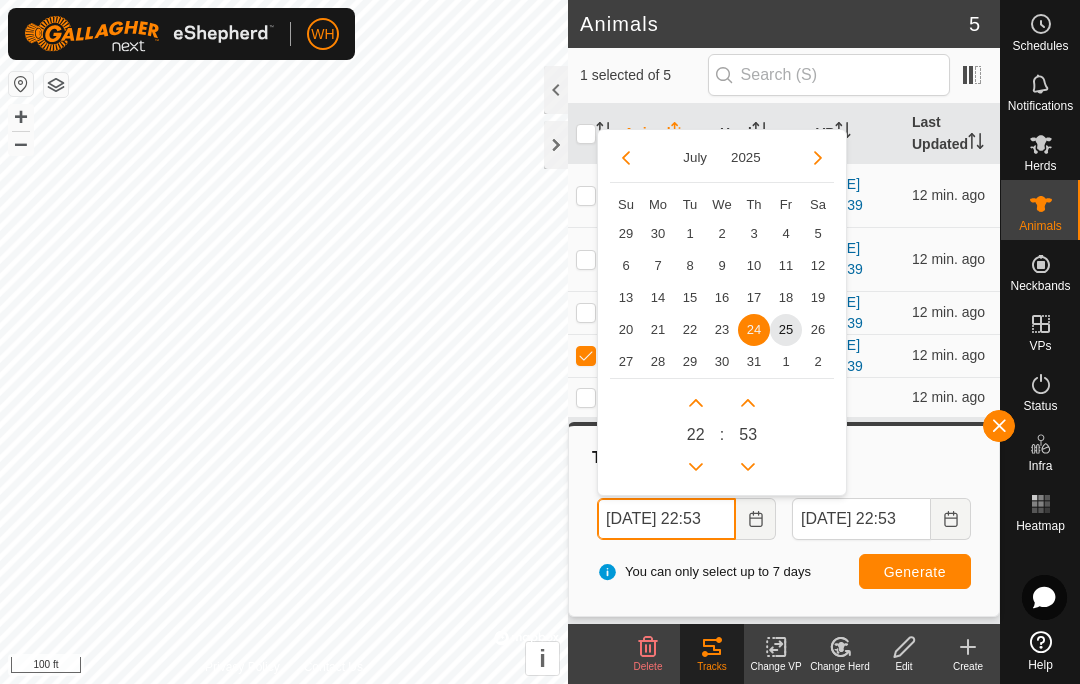 click 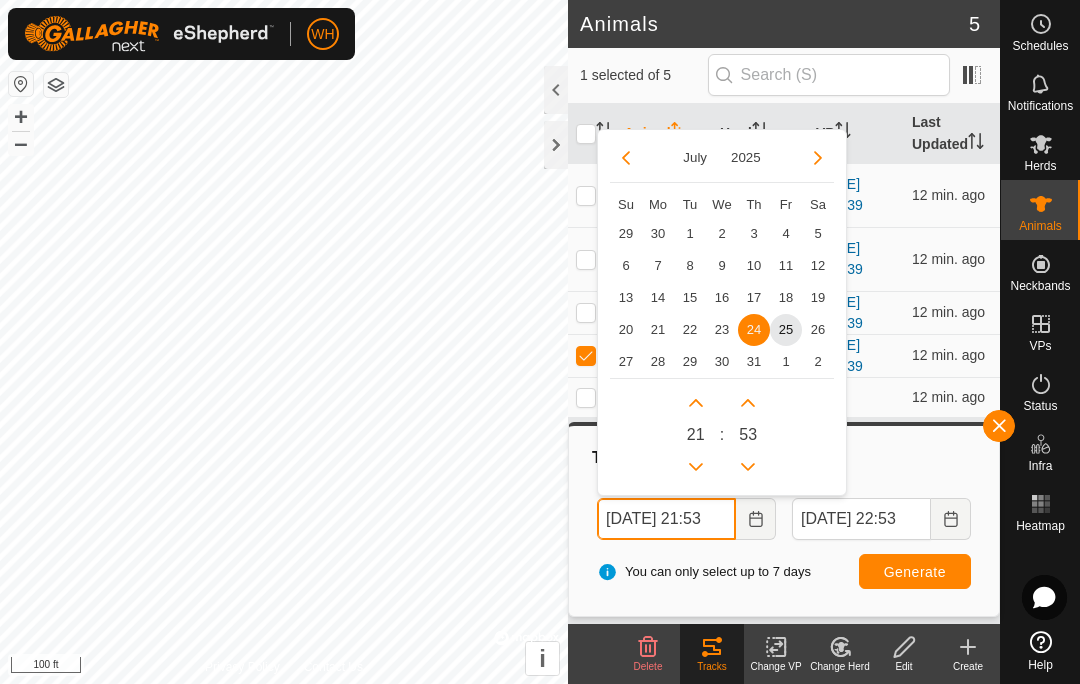 click at bounding box center (696, 467) 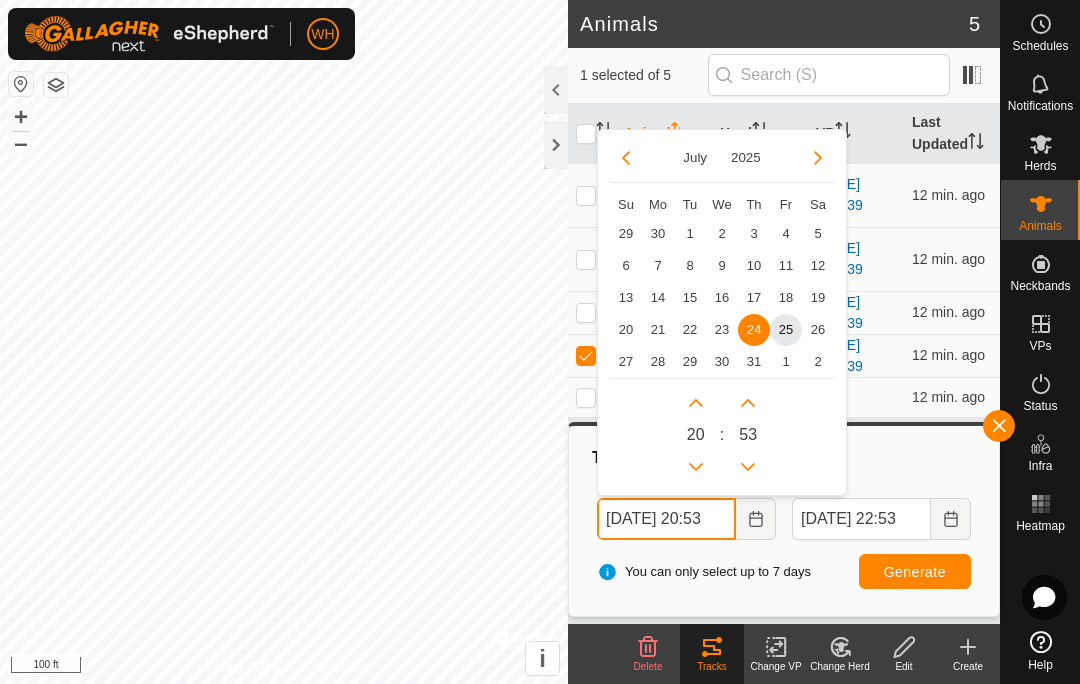 click at bounding box center [696, 467] 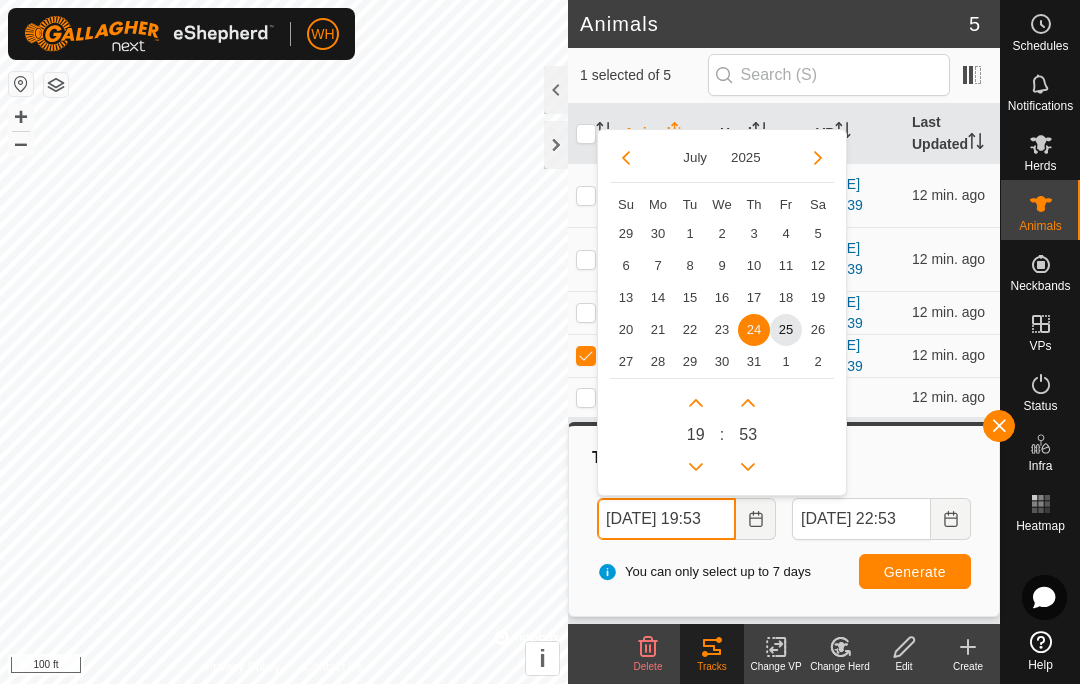 click 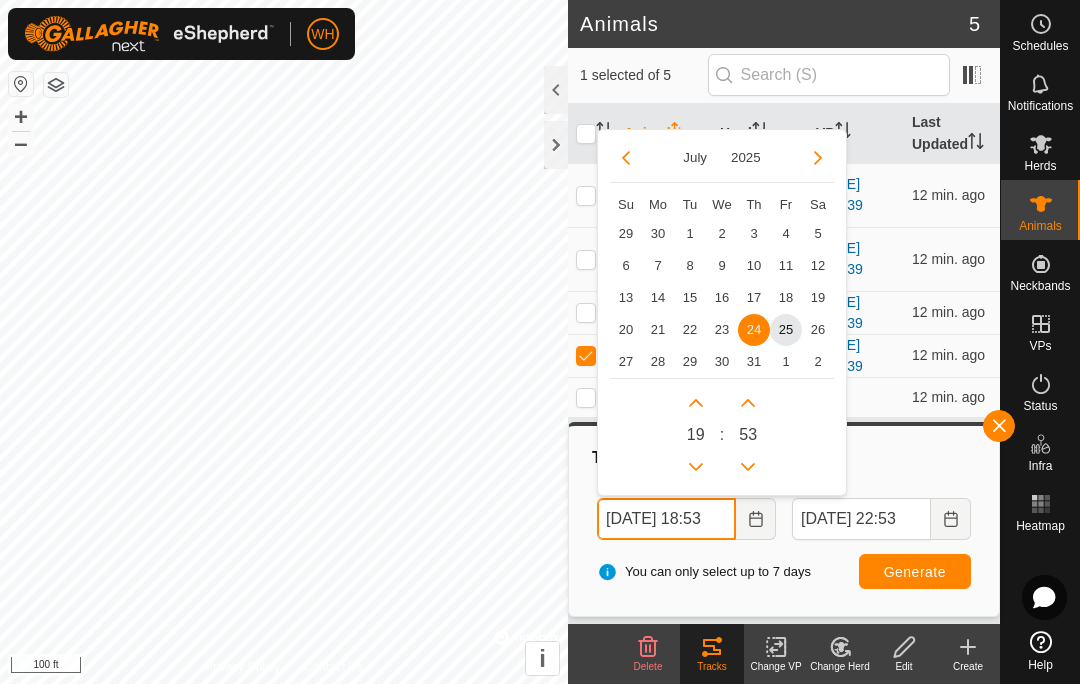 click 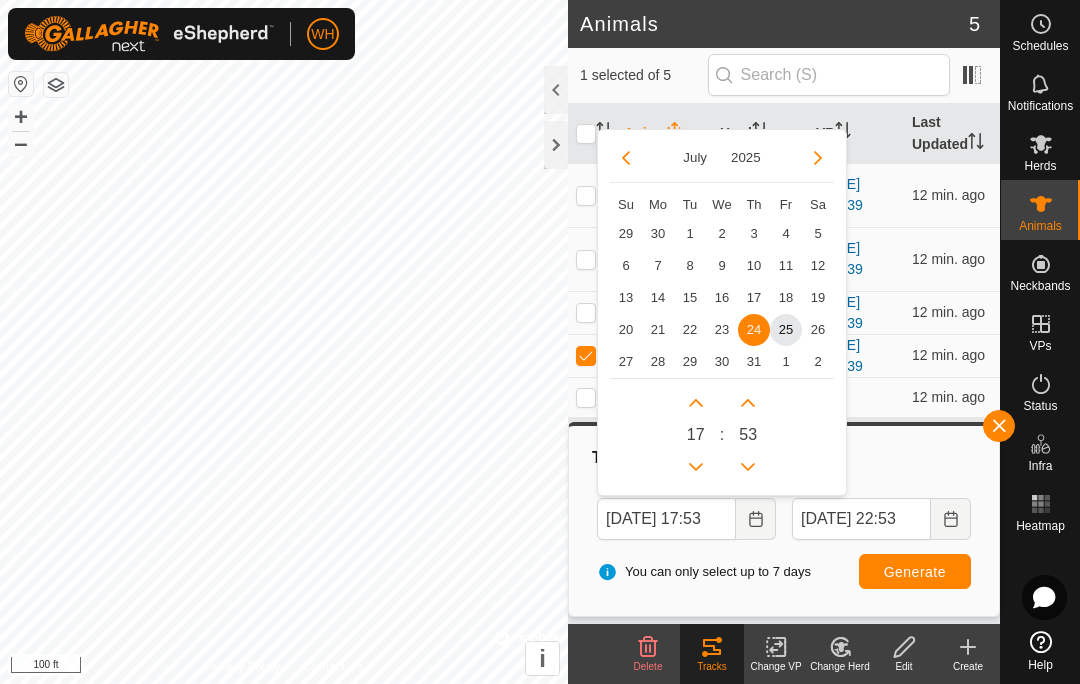 click on "25" at bounding box center (786, 330) 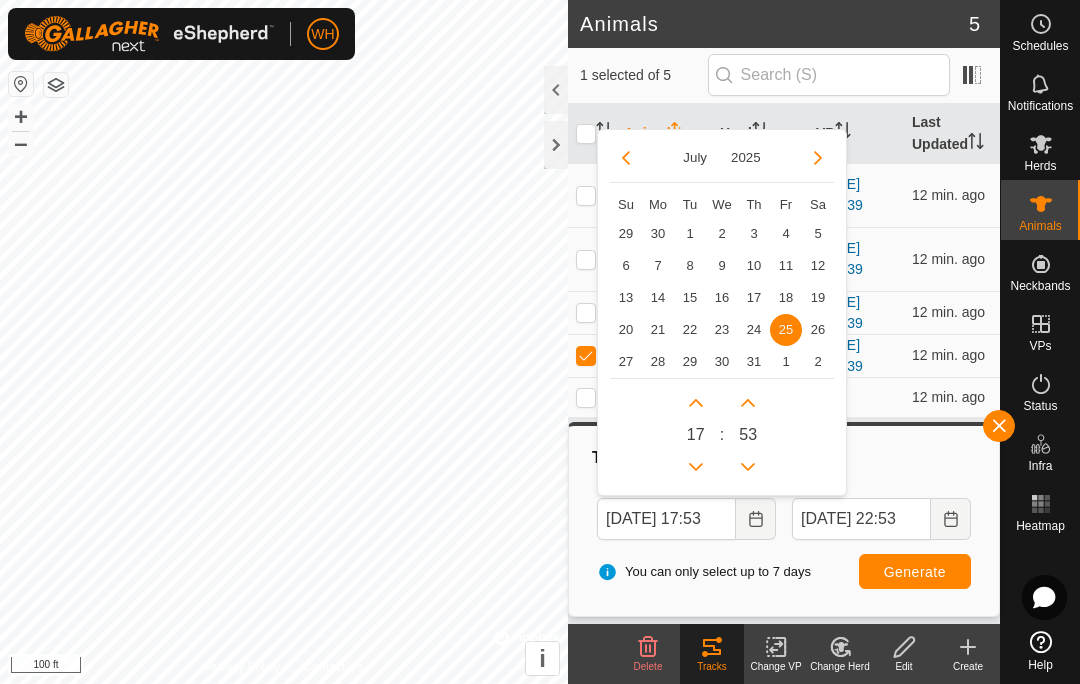 type on "[DATE] 17:53" 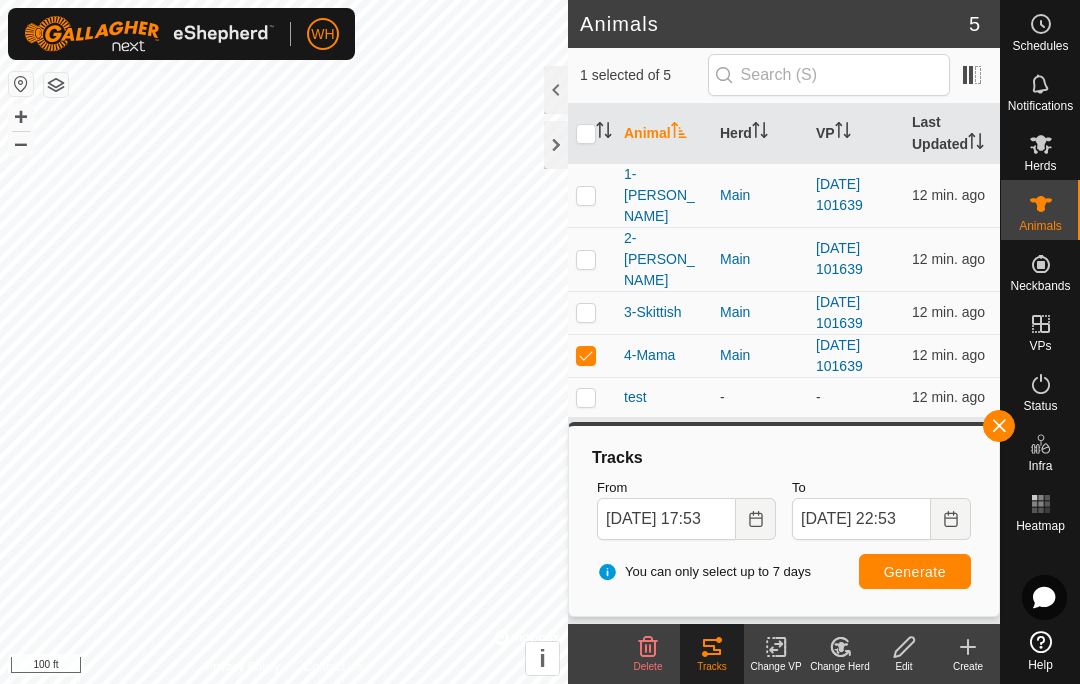 click on "Generate" at bounding box center (915, 572) 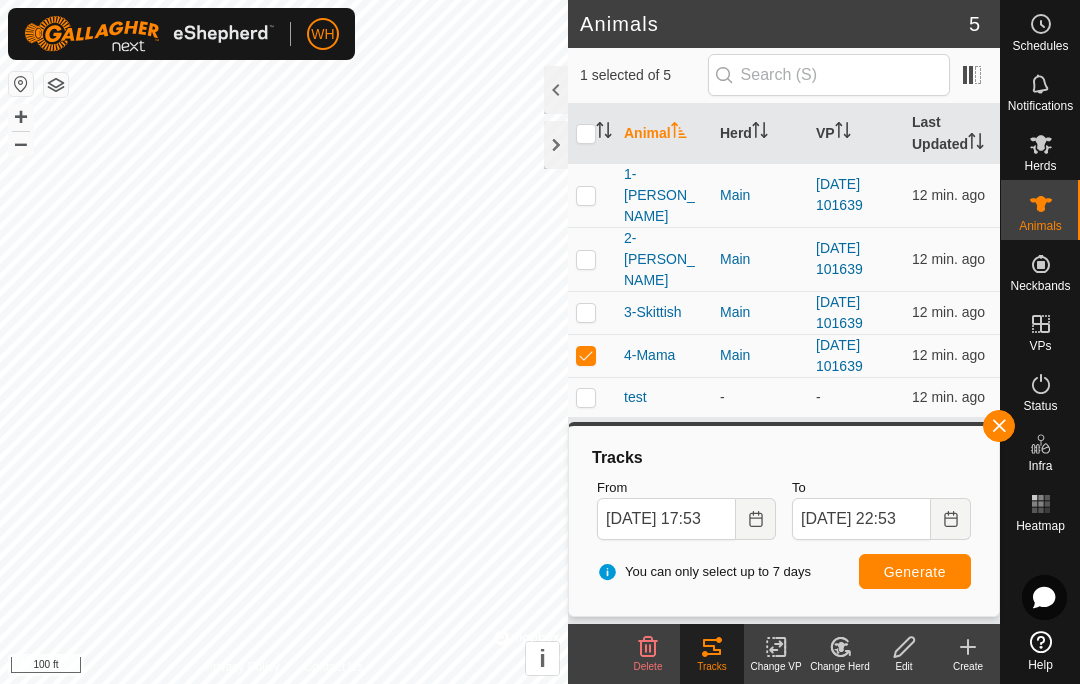 click at bounding box center [586, 195] 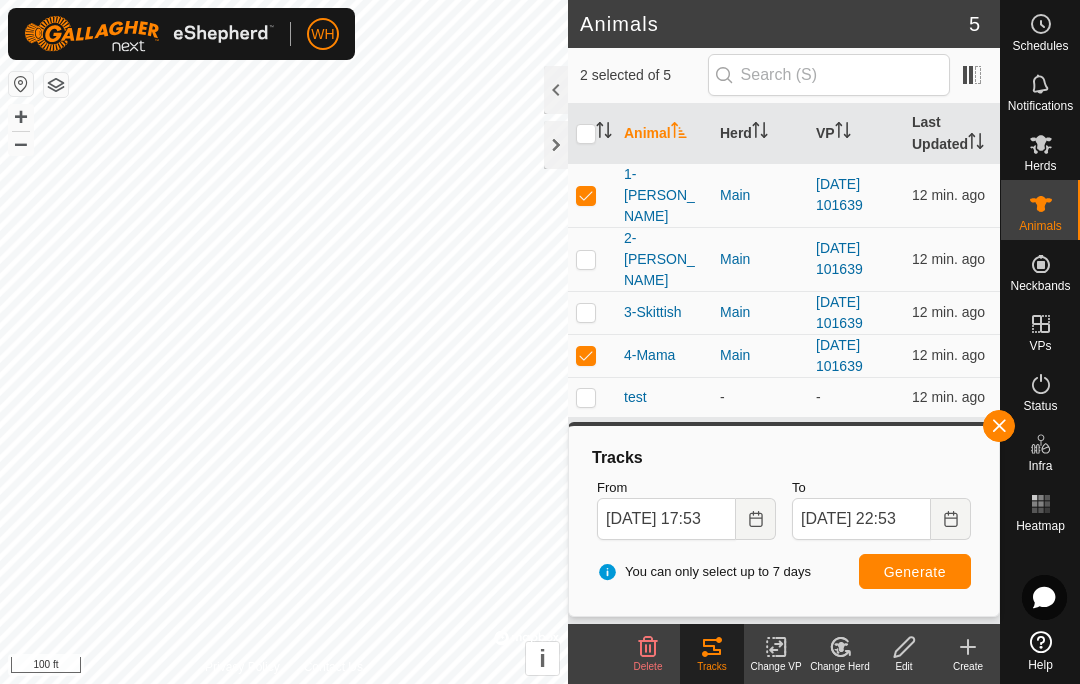click at bounding box center [592, 355] 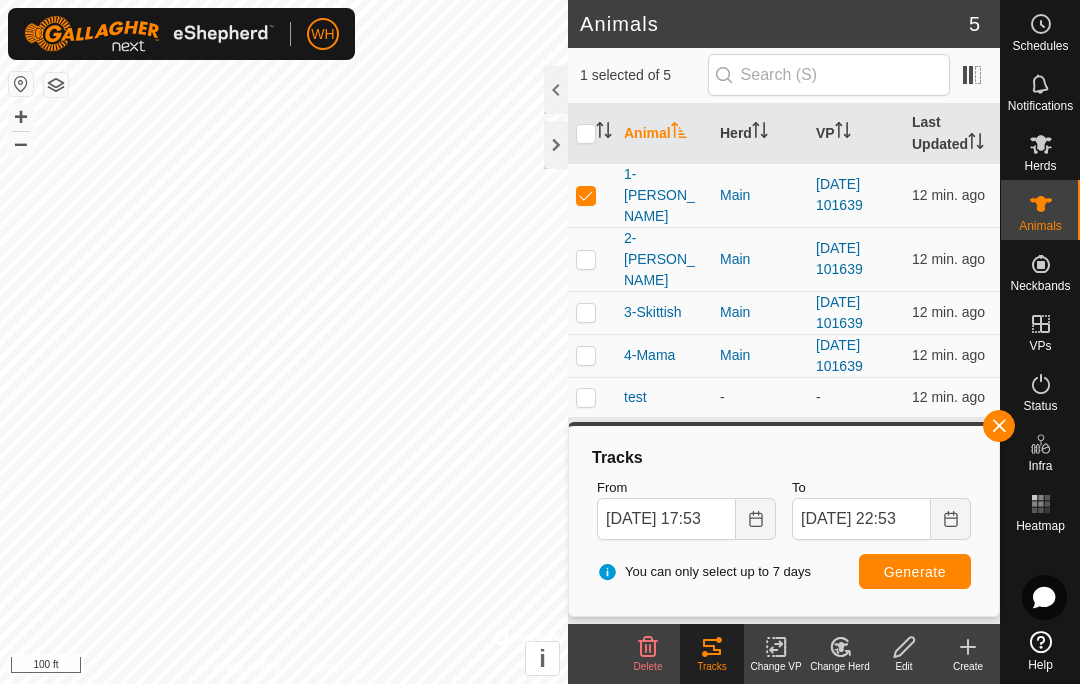 click on "Generate" at bounding box center (915, 572) 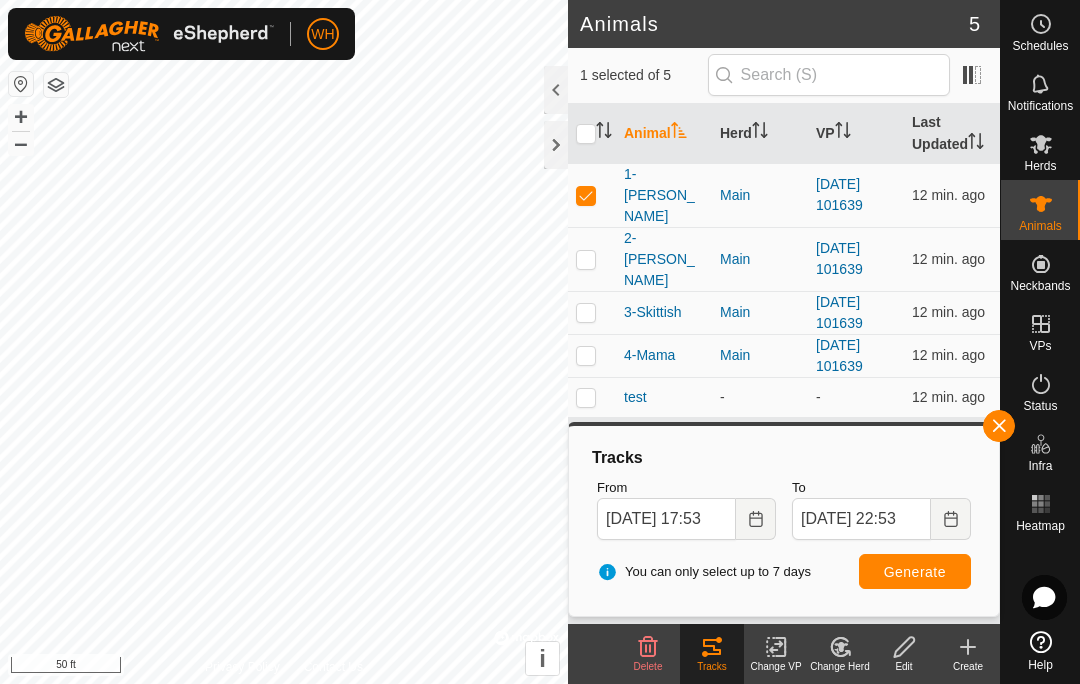 click at bounding box center (586, 259) 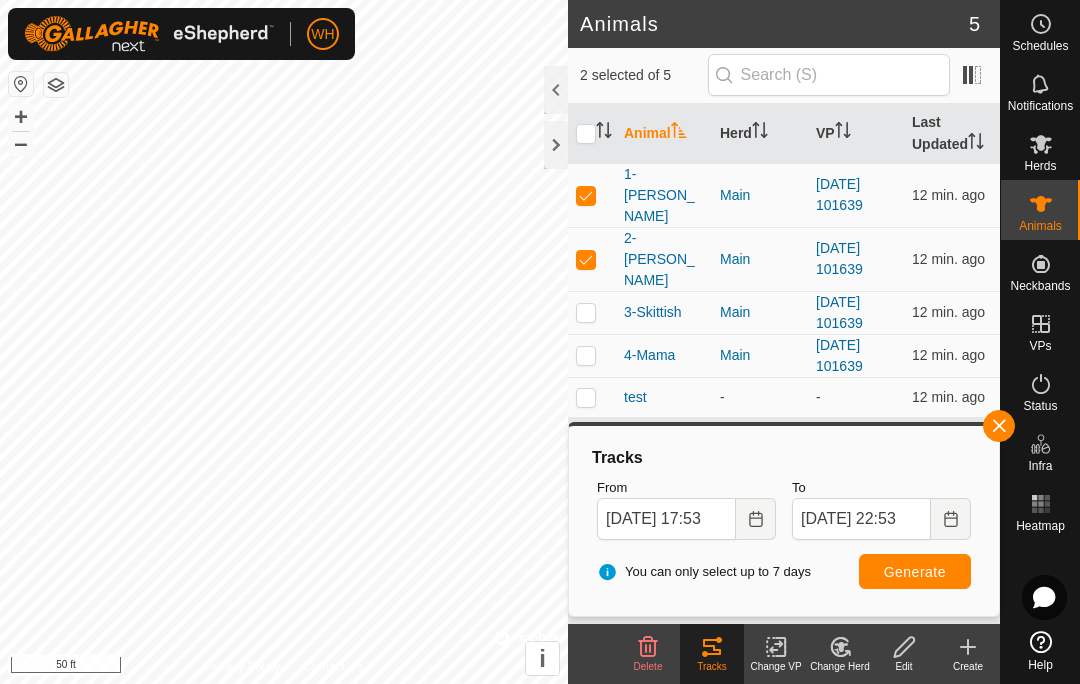 click at bounding box center (586, 195) 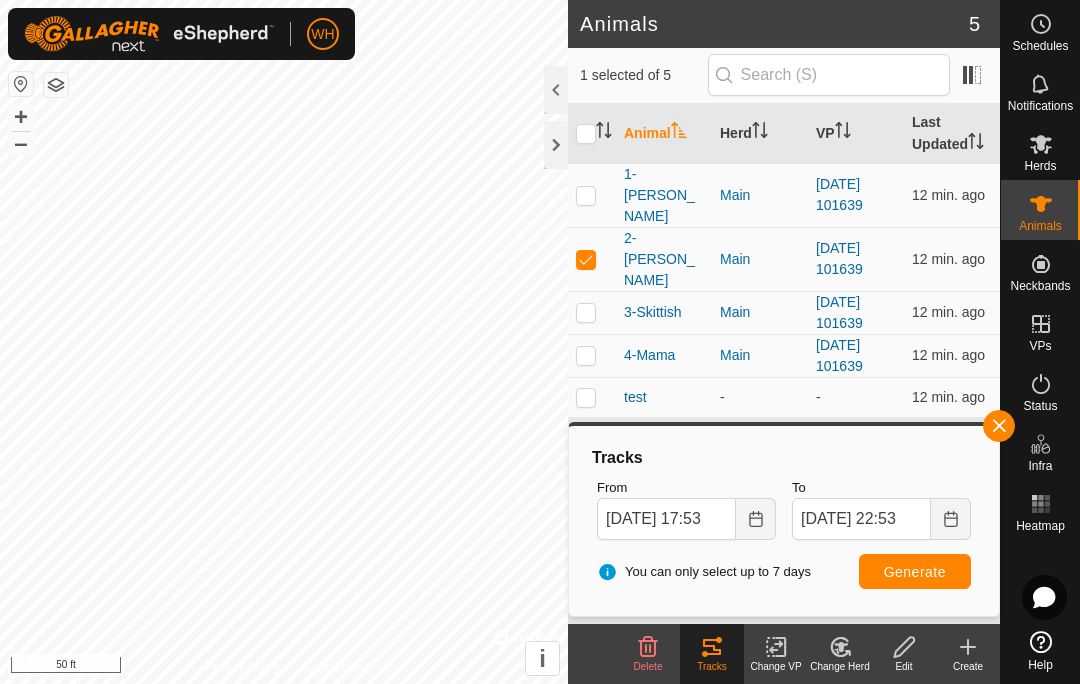 click on "Generate" at bounding box center [915, 572] 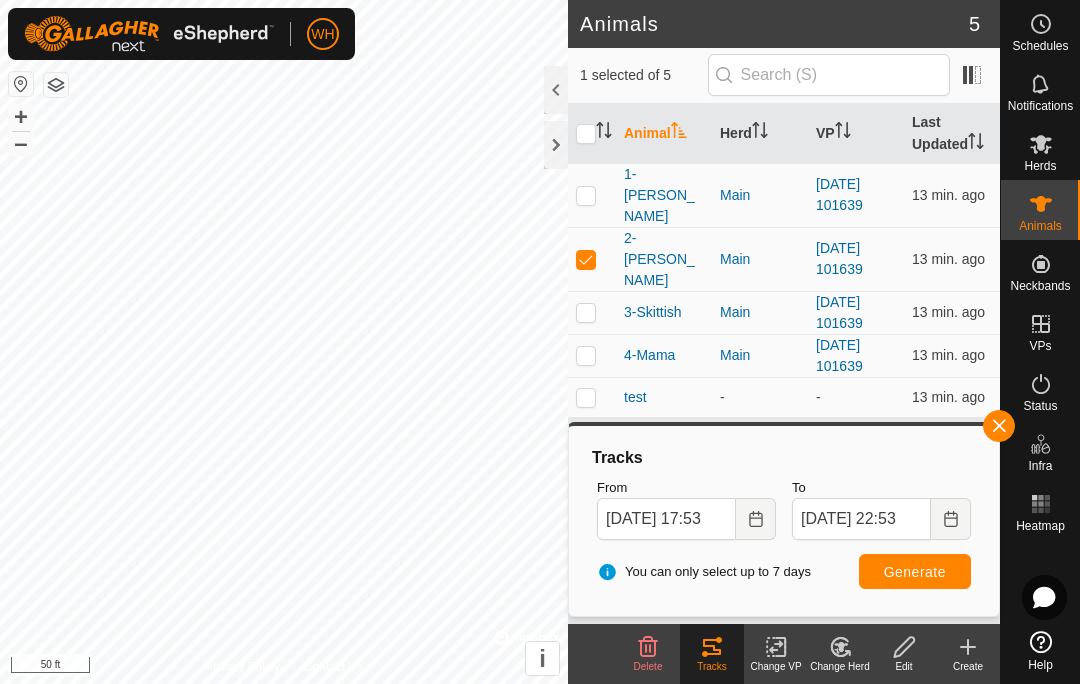click at bounding box center [586, 259] 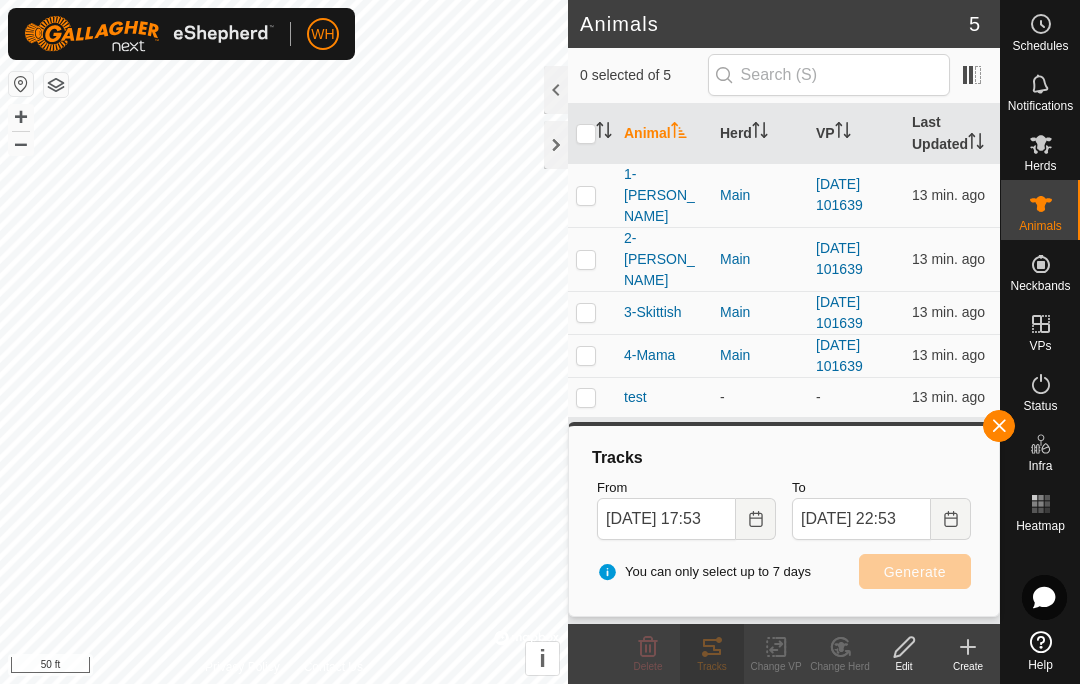 click at bounding box center [586, 312] 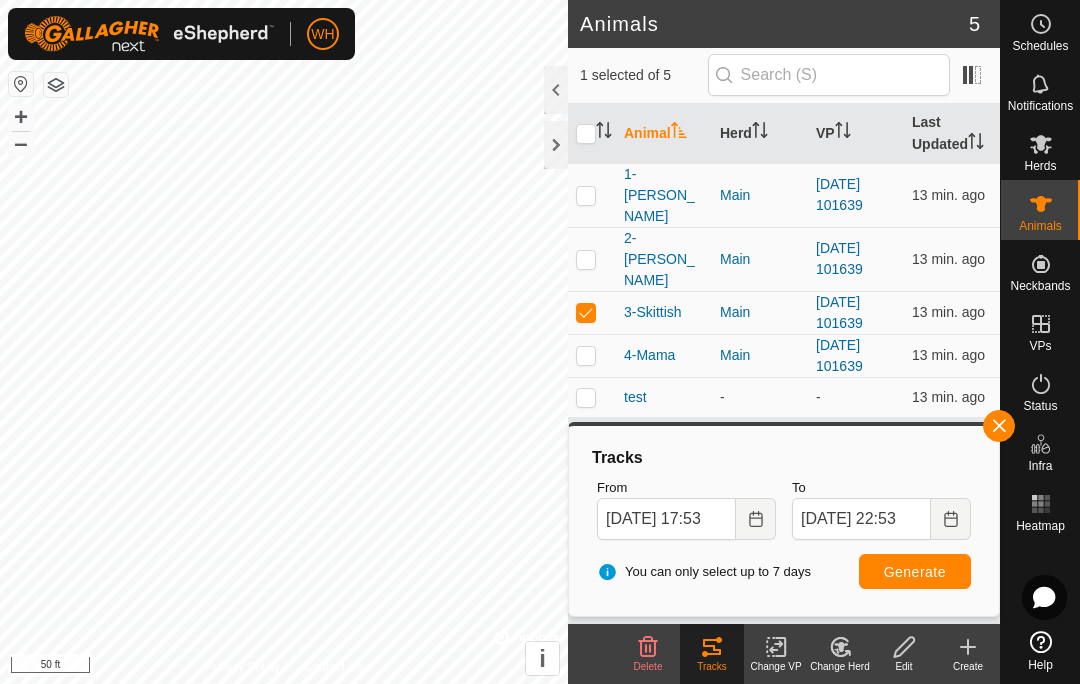 click on "Generate" at bounding box center [915, 572] 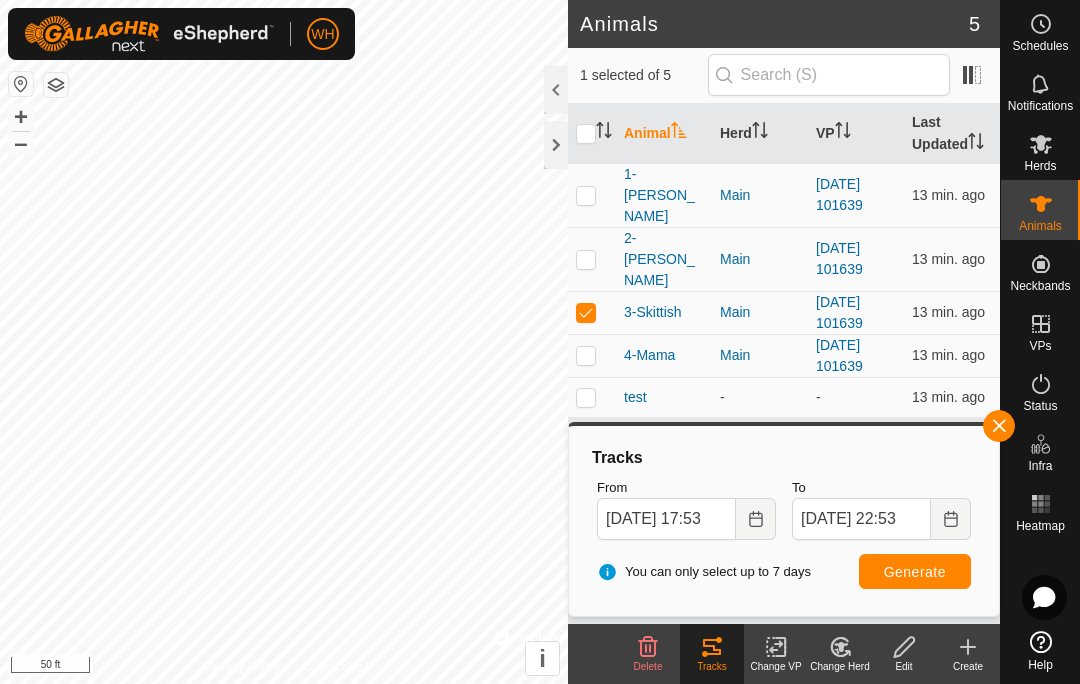 click at bounding box center [586, 312] 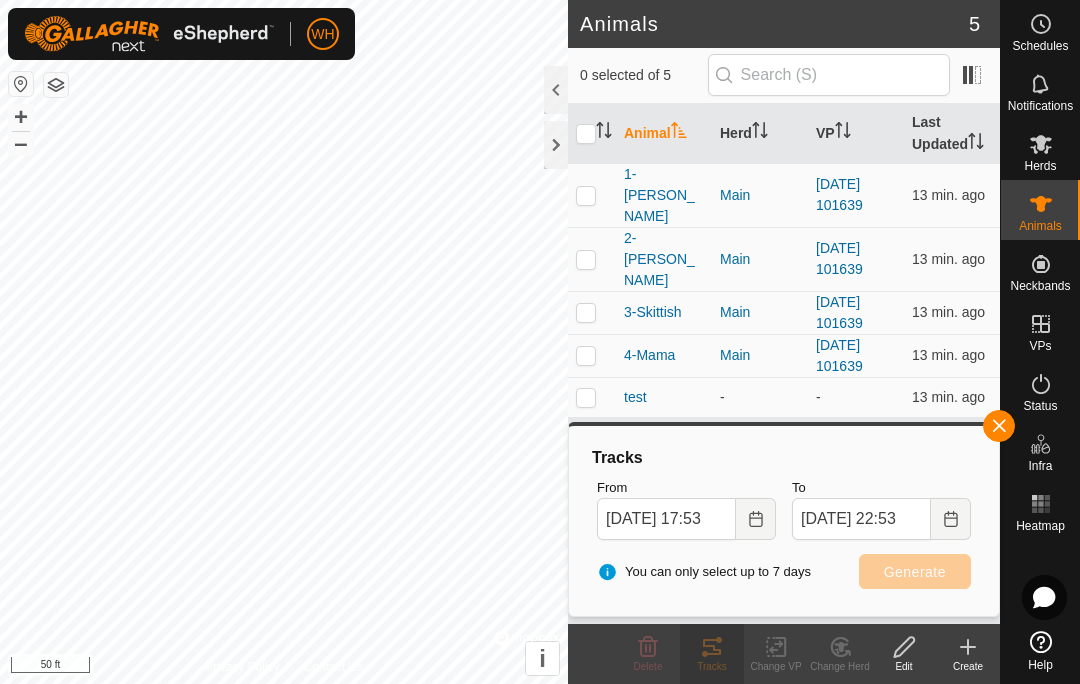 click at bounding box center (586, 355) 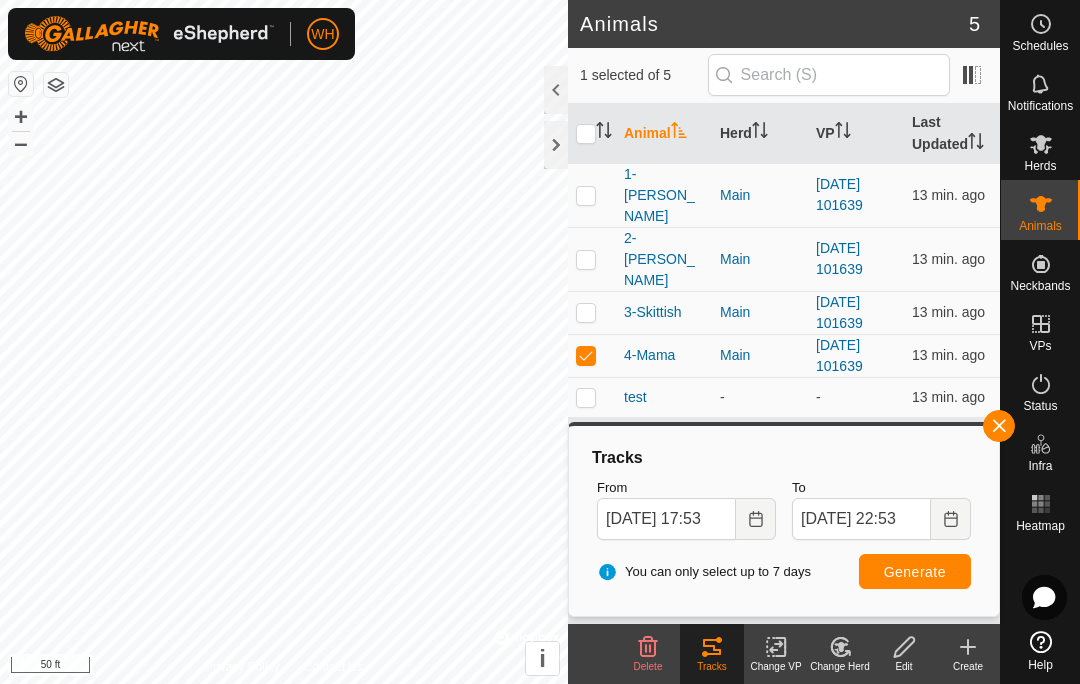 click on "Generate" at bounding box center [915, 572] 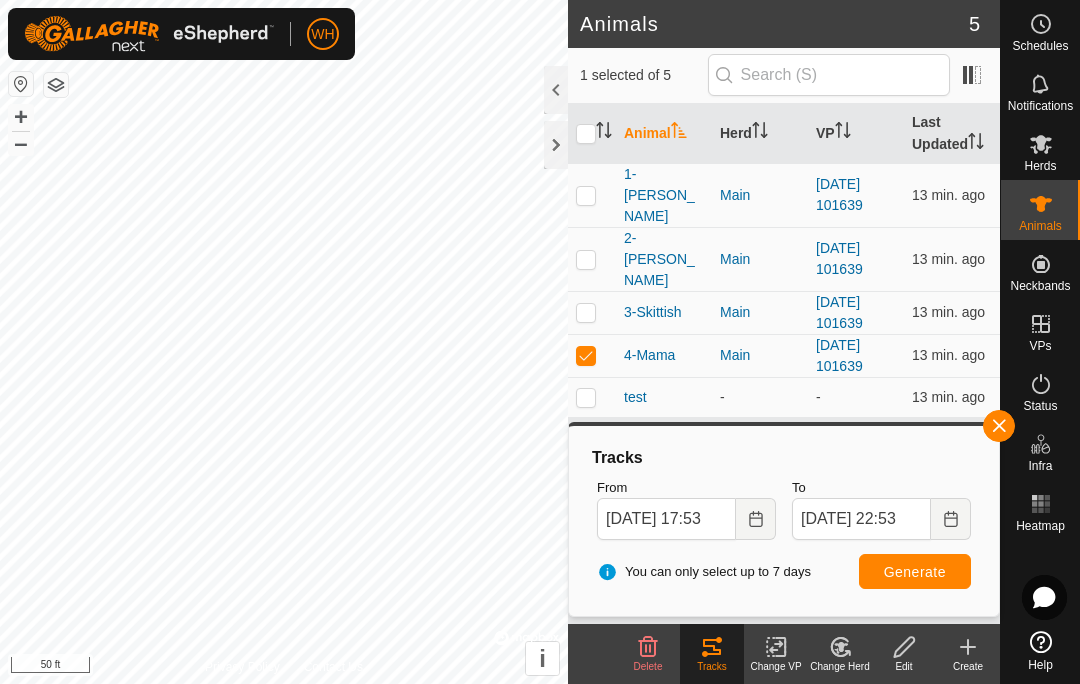 click at bounding box center [586, 355] 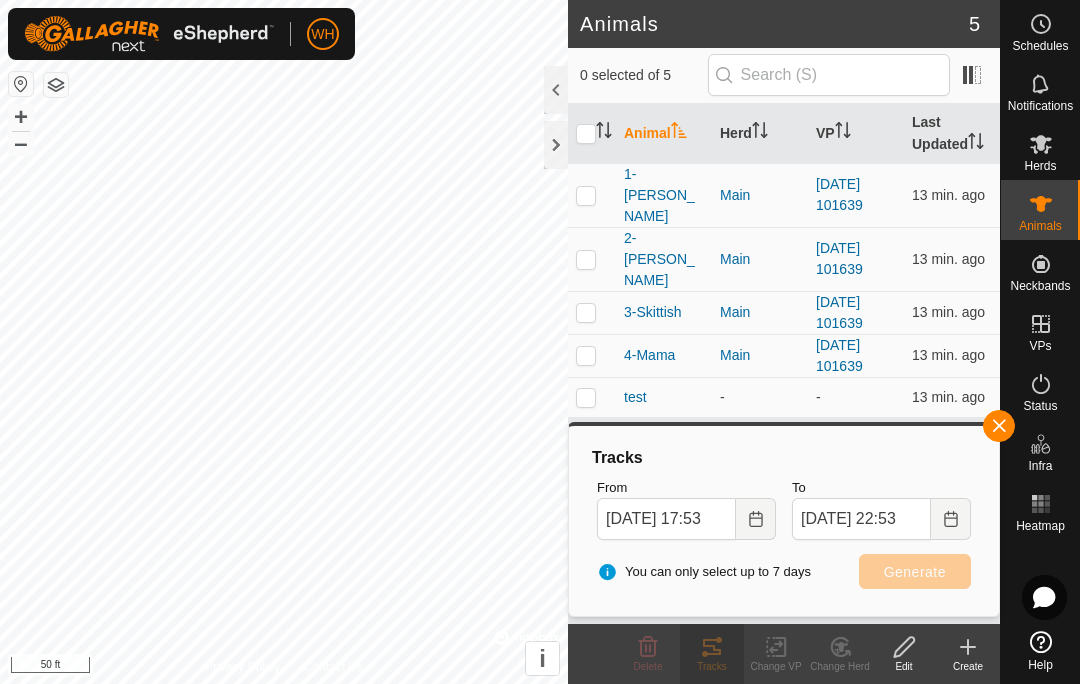 click at bounding box center [586, 397] 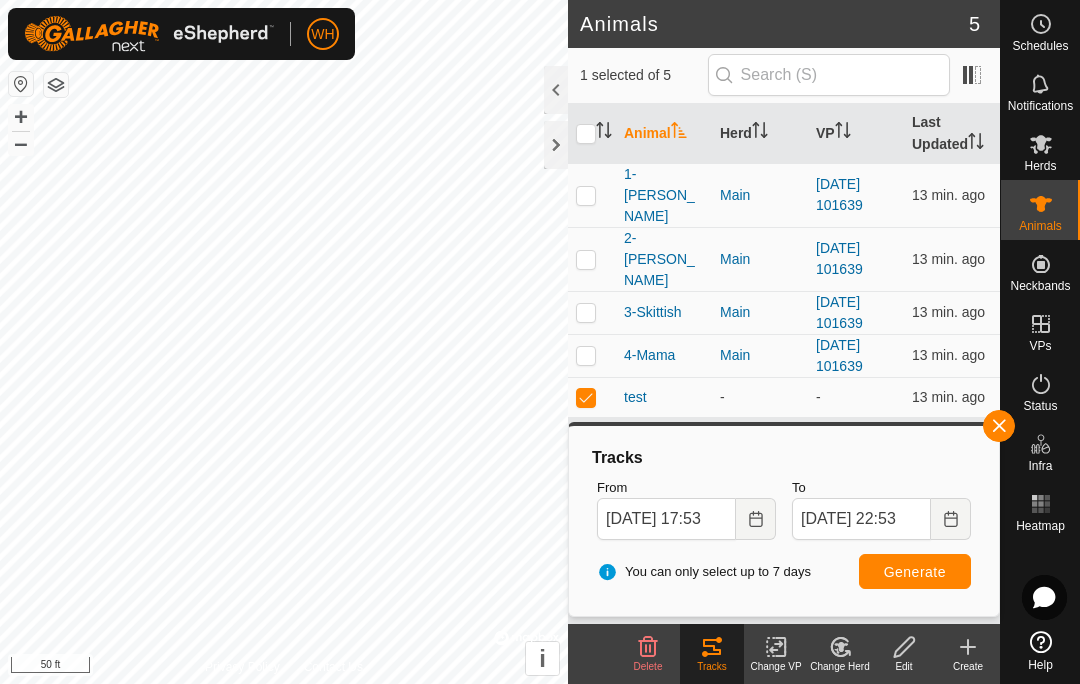 click at bounding box center (592, 397) 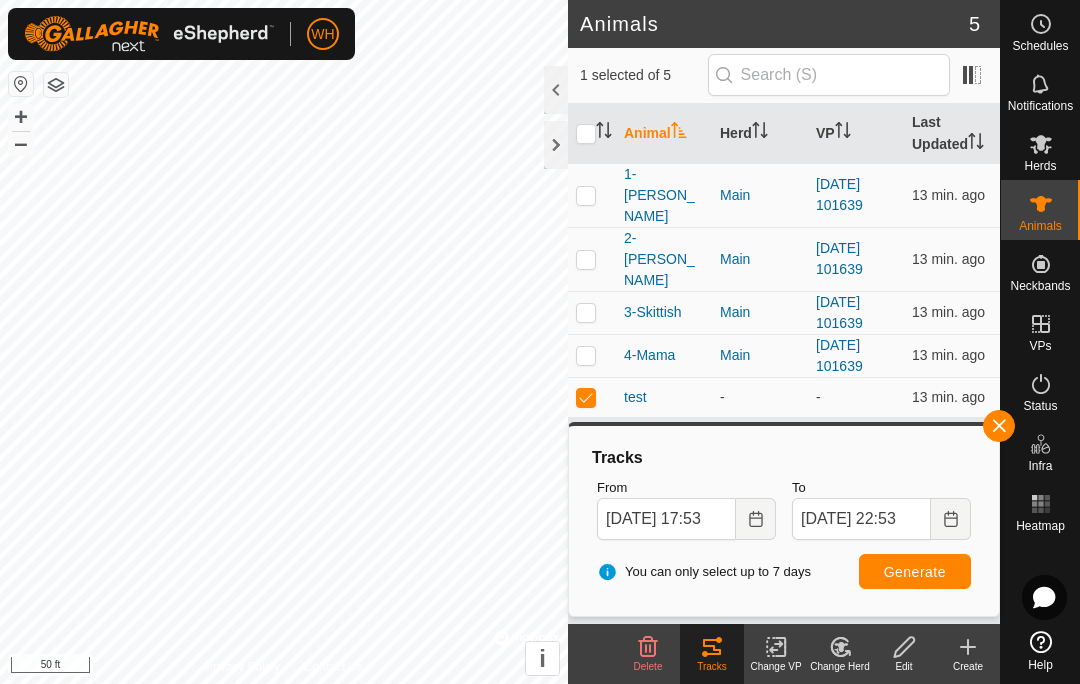 checkbox on "false" 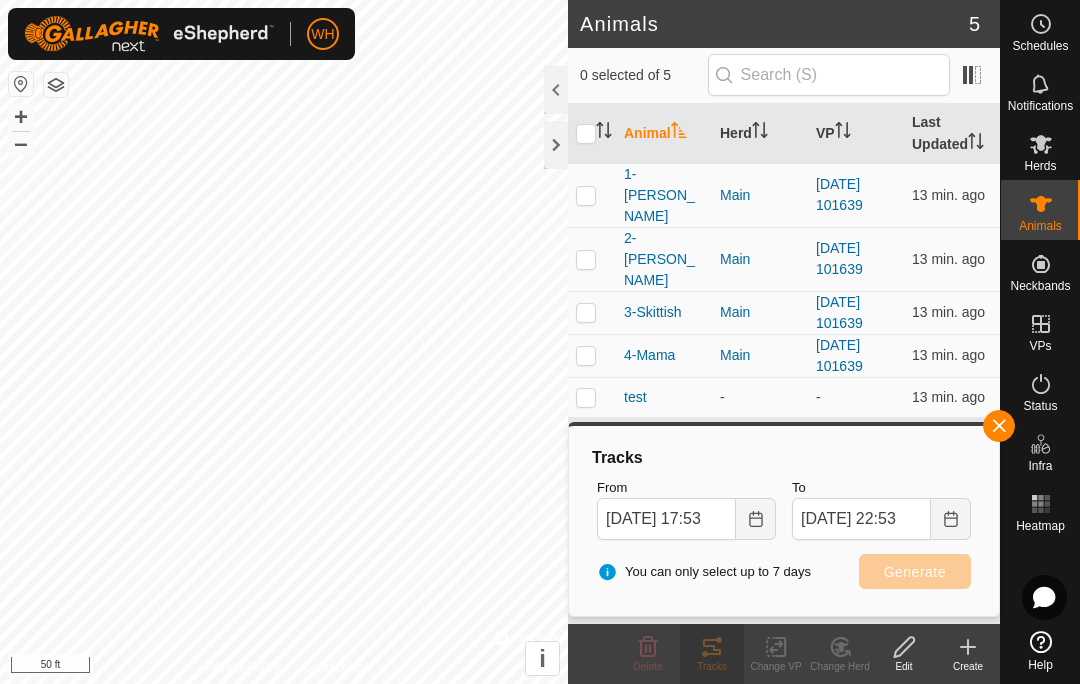 click at bounding box center [592, 312] 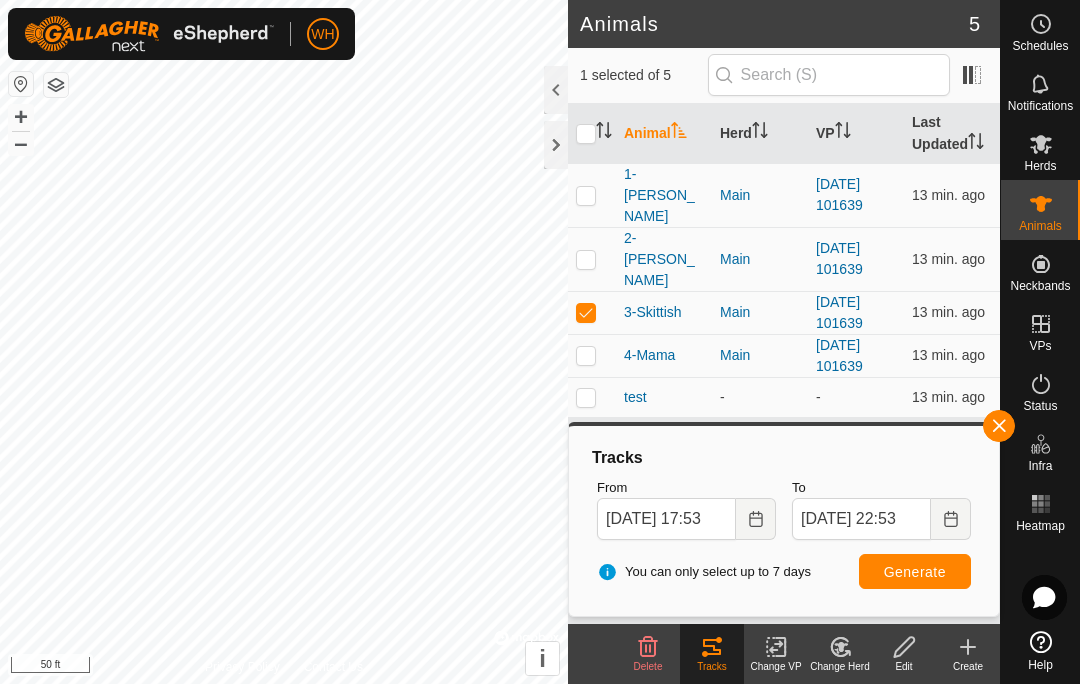 click on "Generate" at bounding box center (915, 572) 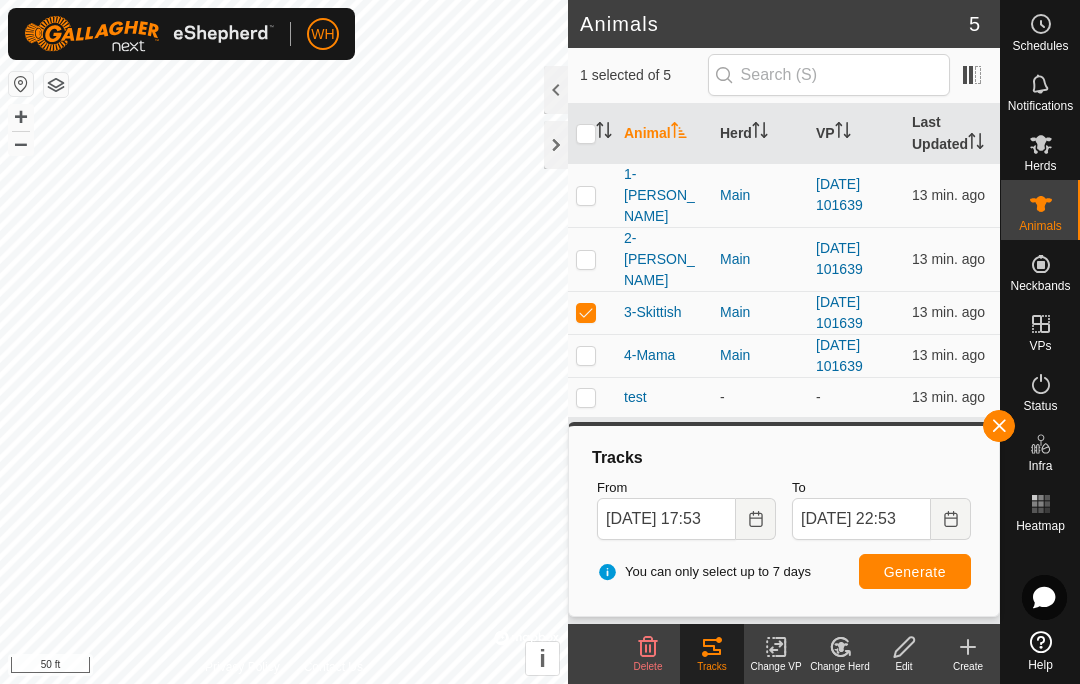 click at bounding box center (586, 312) 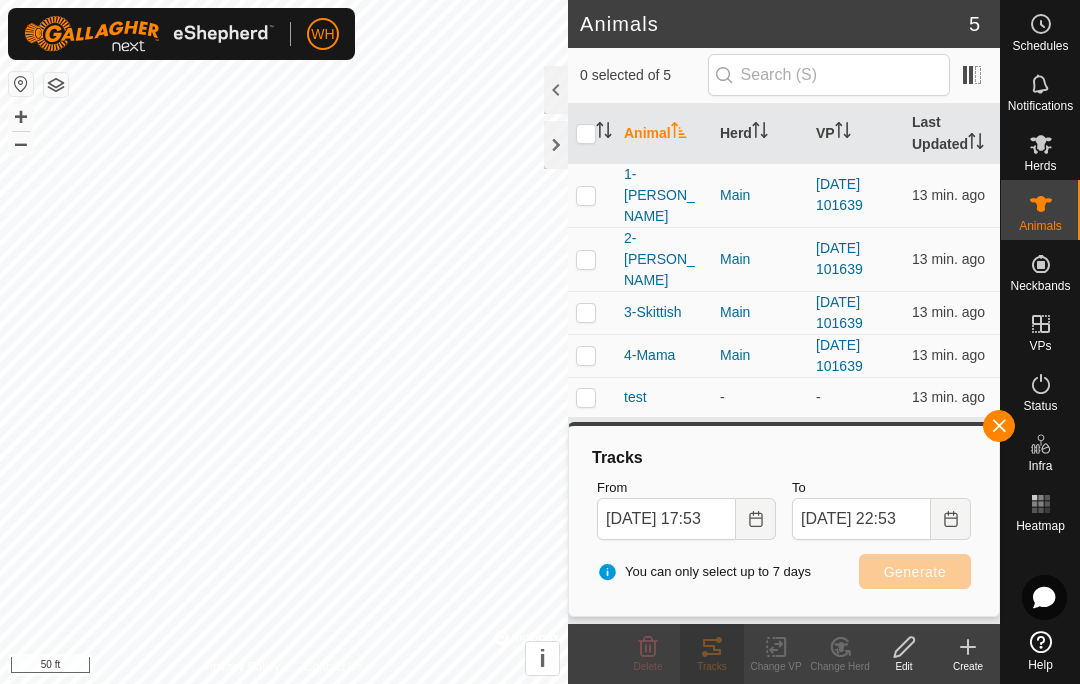 click at bounding box center [586, 259] 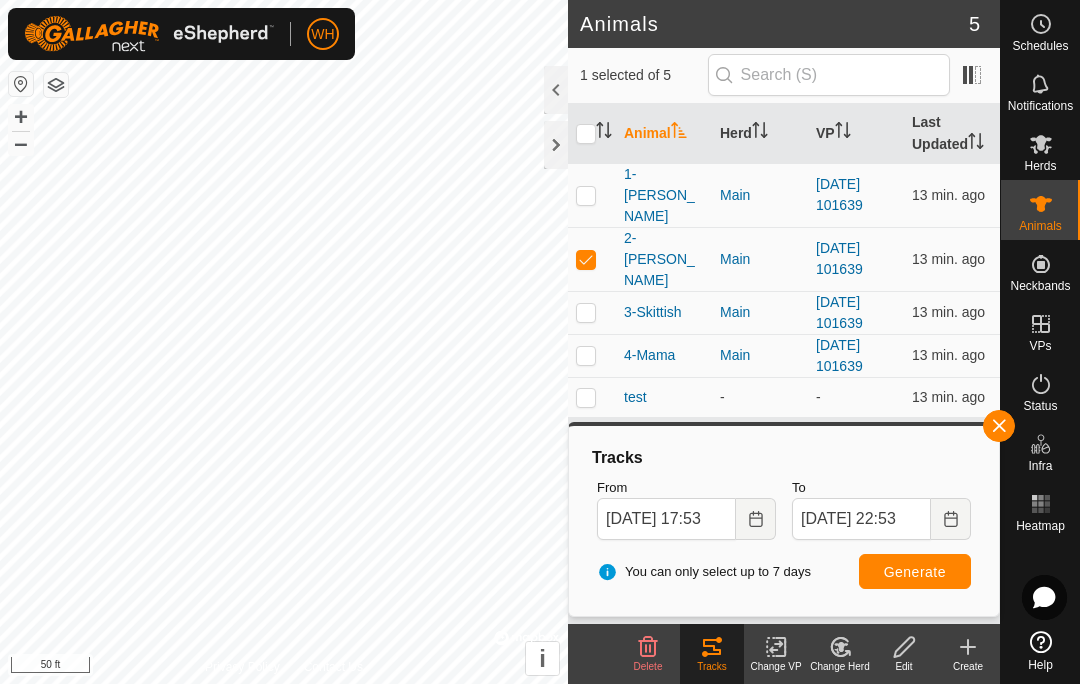 click on "Generate" at bounding box center [915, 572] 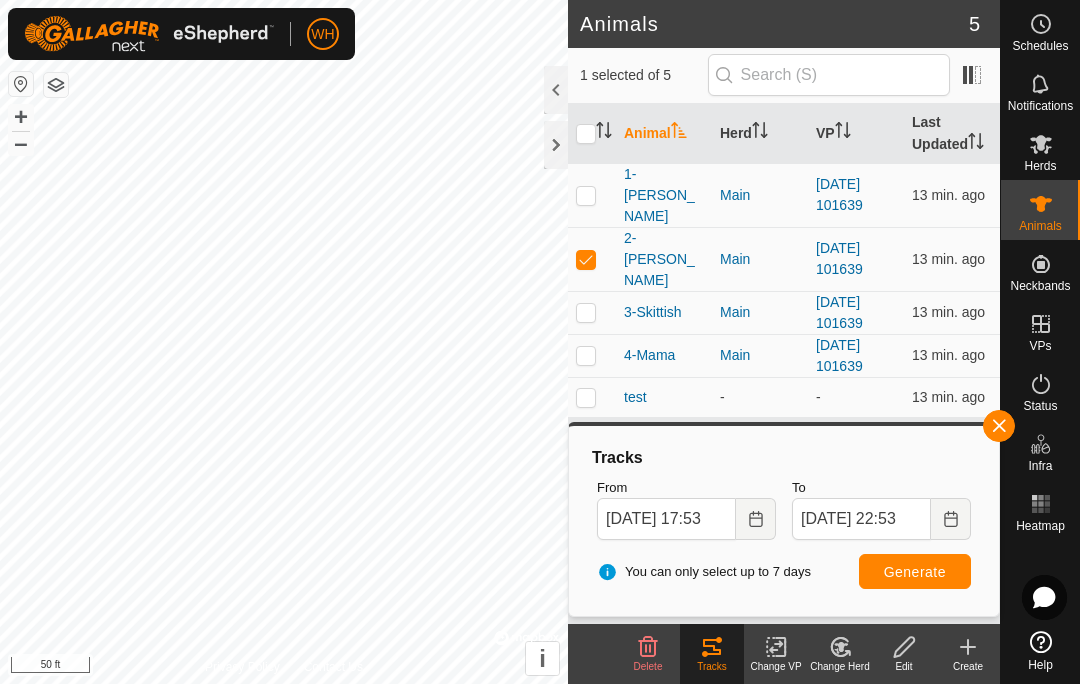click at bounding box center (586, 259) 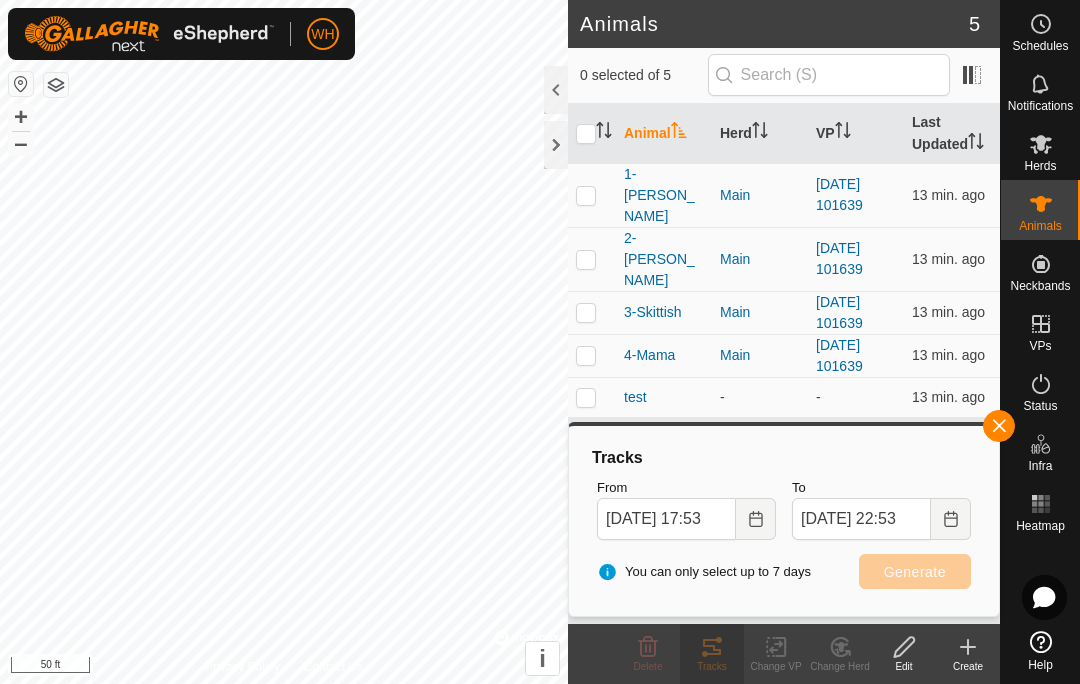 click at bounding box center (592, 195) 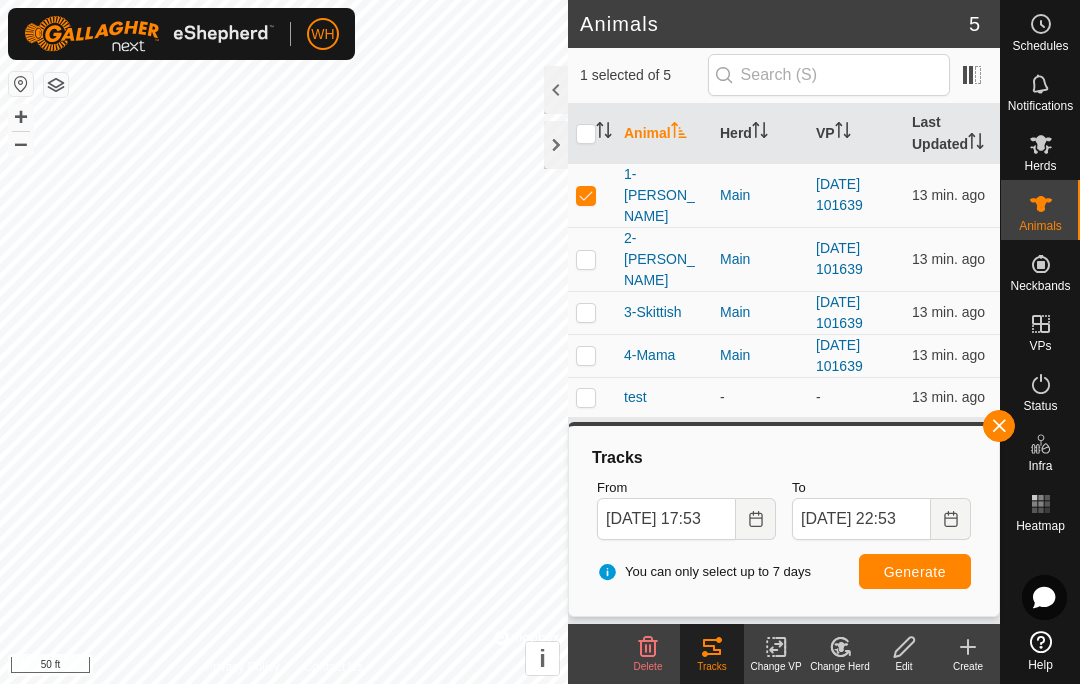 click on "Generate" at bounding box center [915, 572] 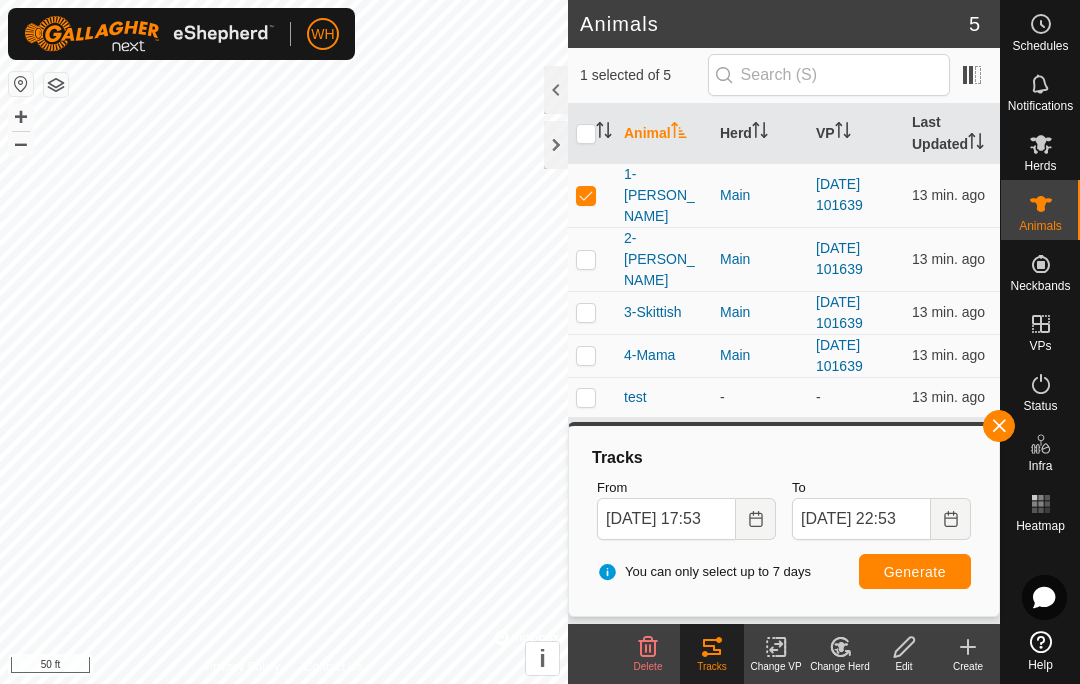 click at bounding box center [592, 355] 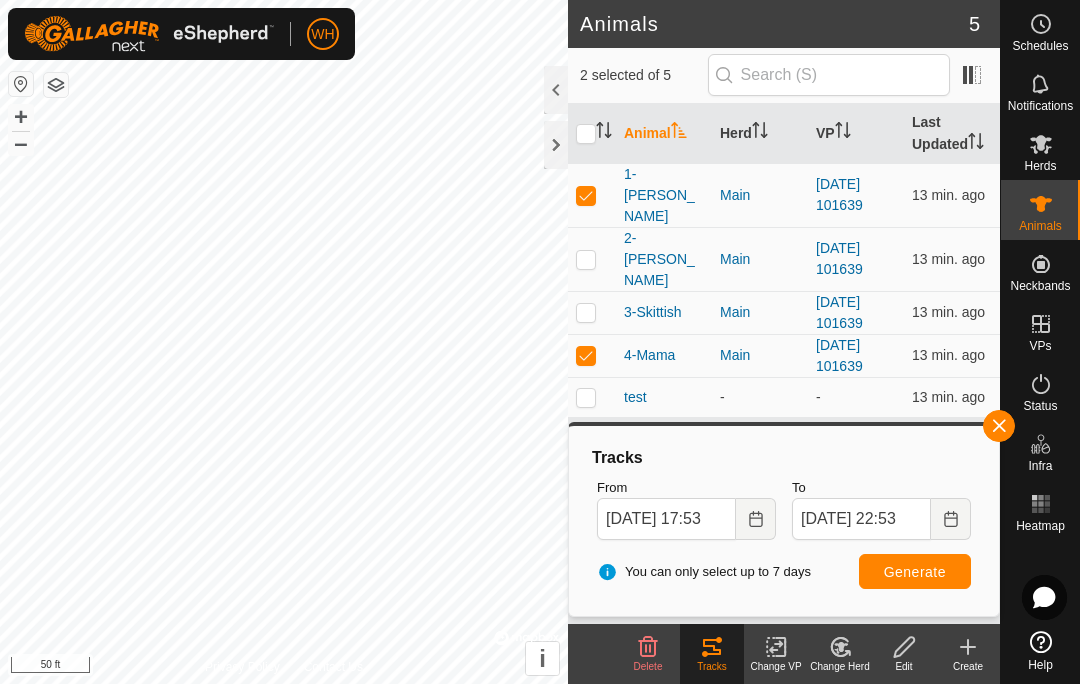 click at bounding box center [586, 195] 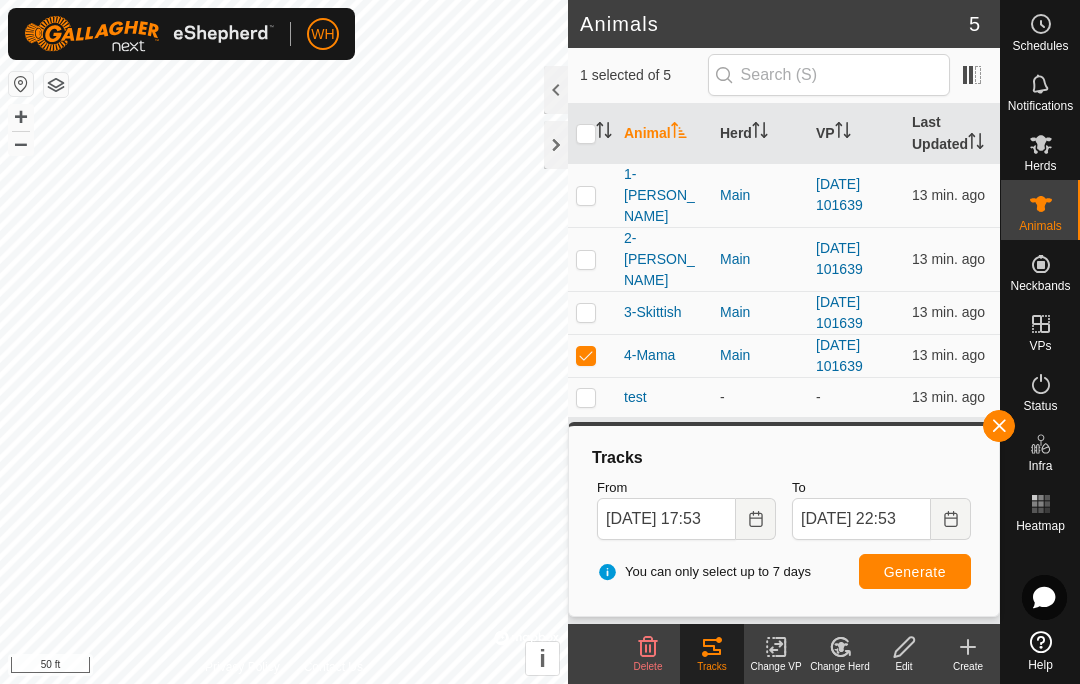 click at bounding box center (586, 195) 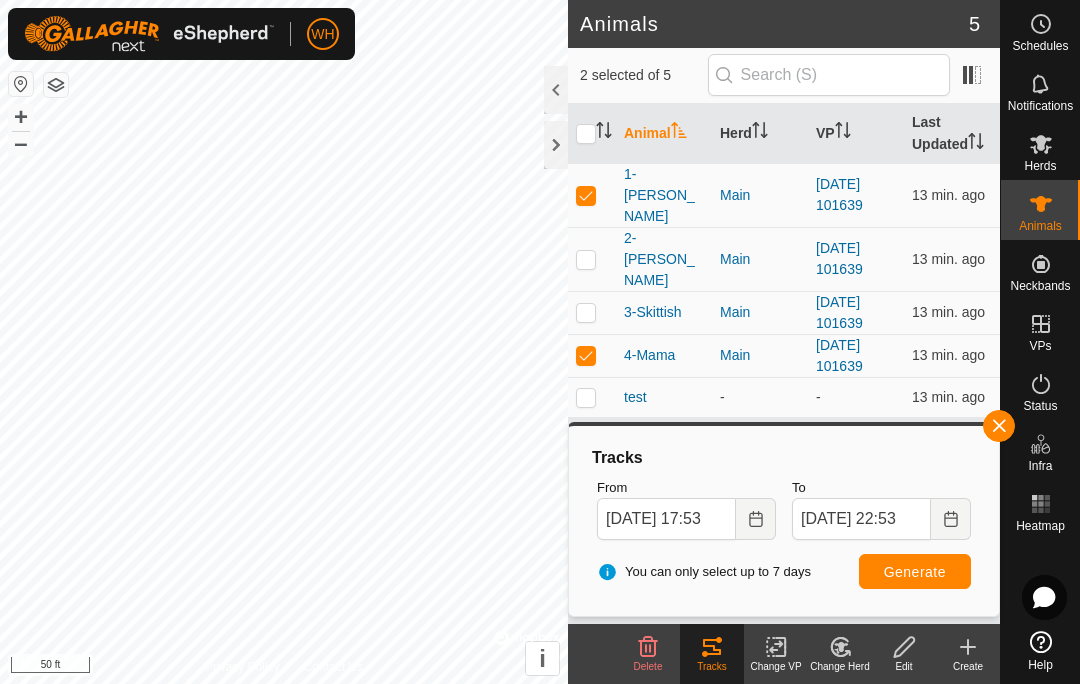 click on "Generate" at bounding box center (915, 571) 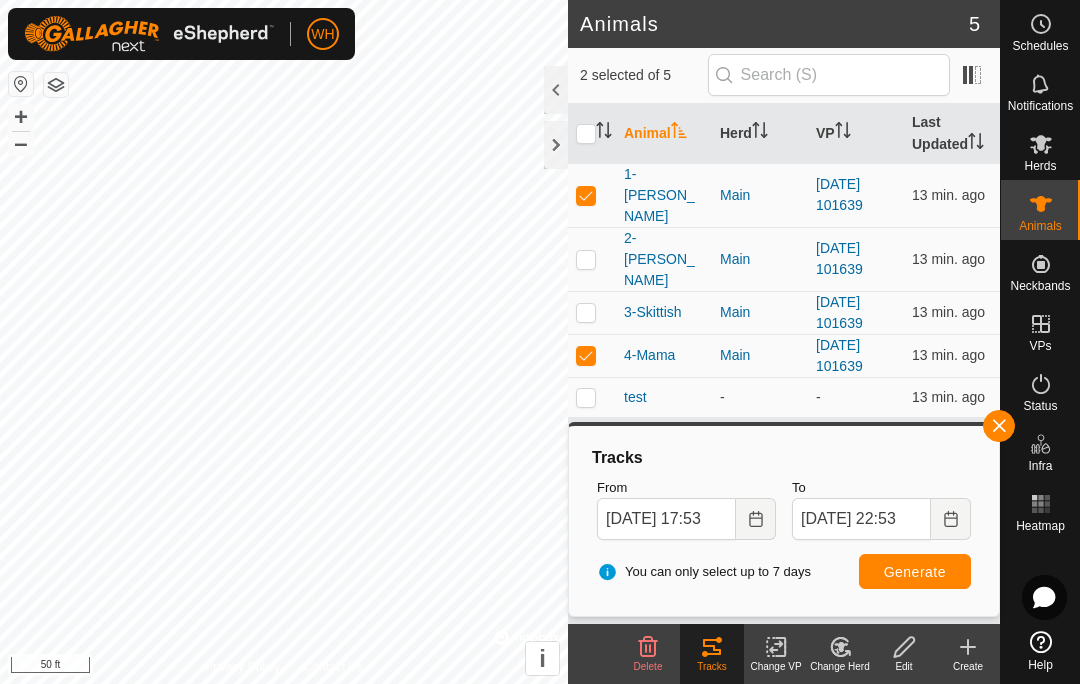 click at bounding box center (592, 195) 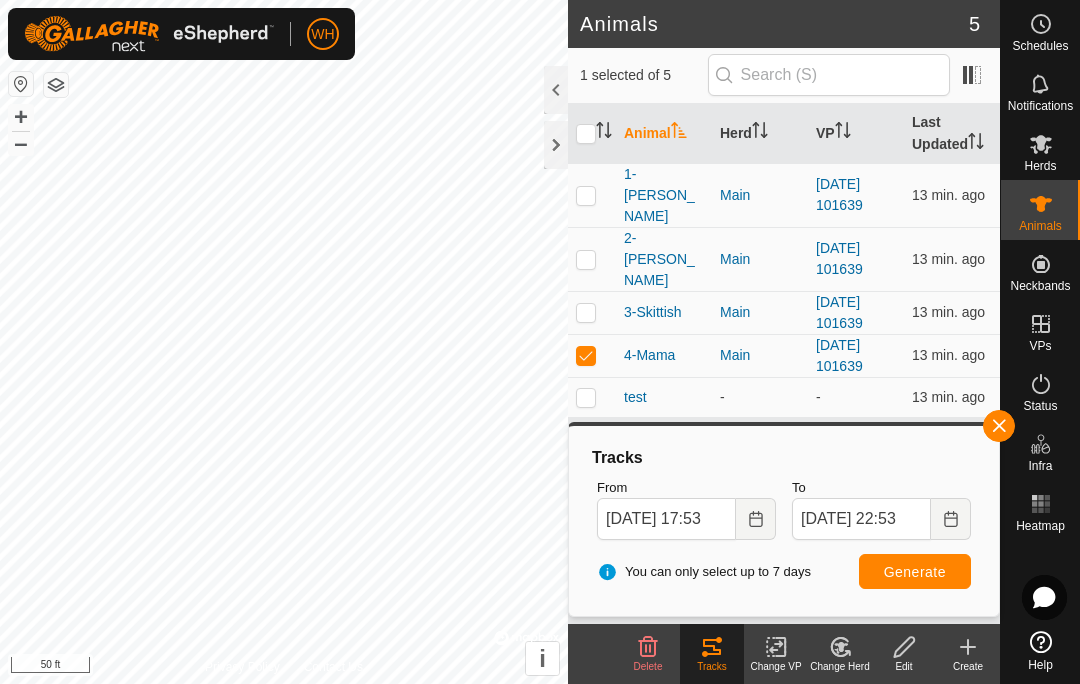 click on "Generate" at bounding box center [915, 572] 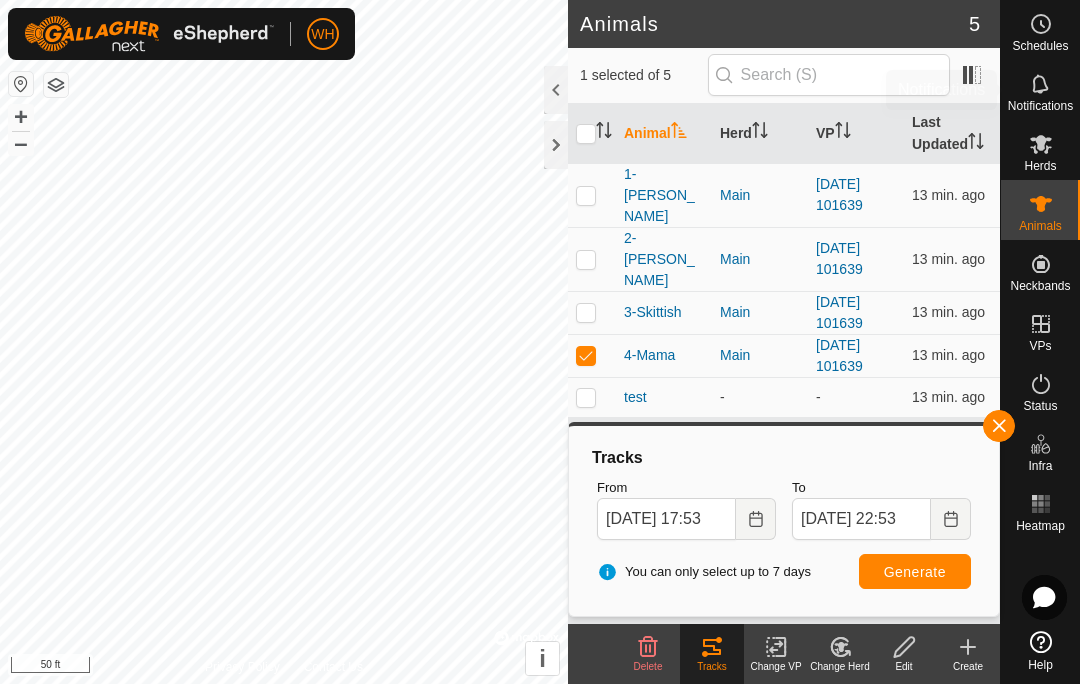 click 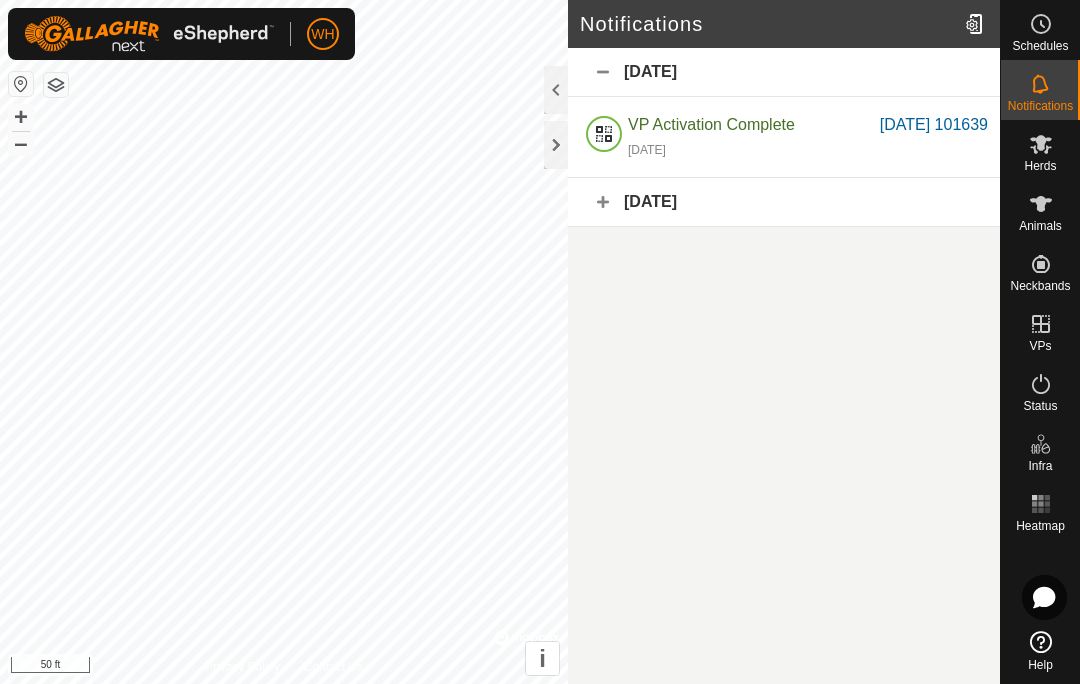 click on "[DATE]" 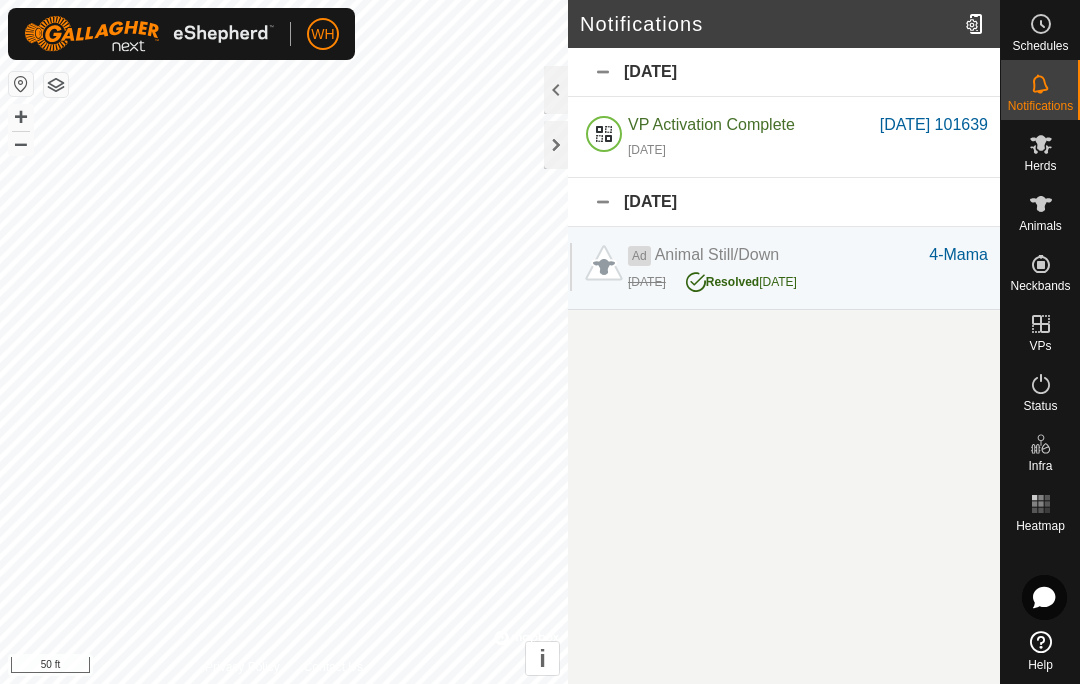 click on "4-Mama" 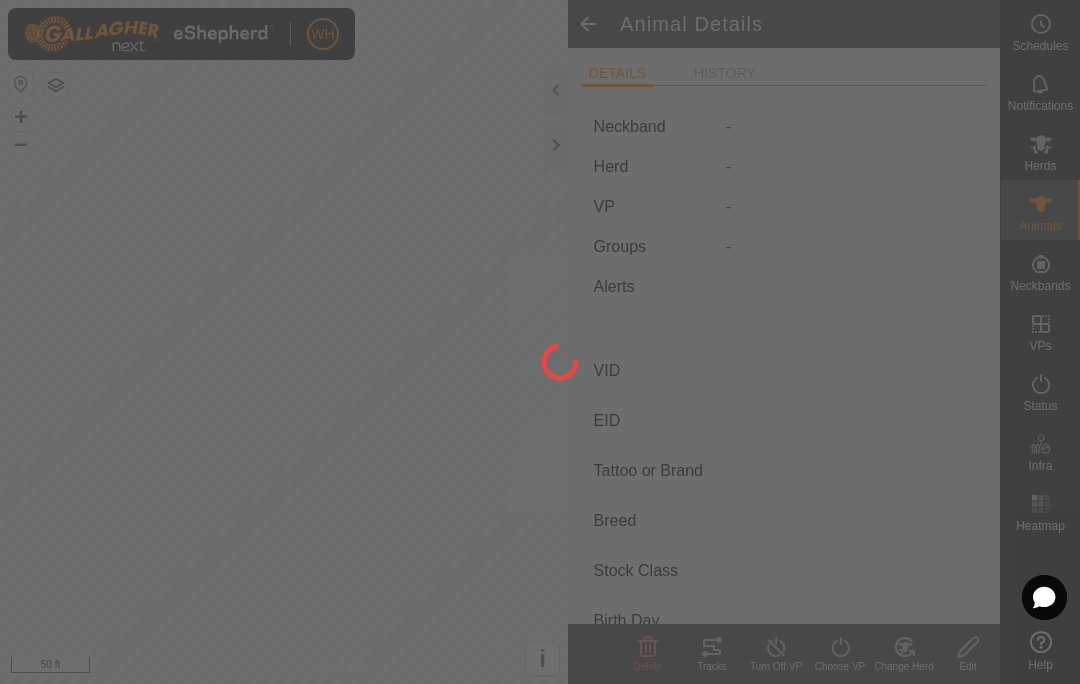 type on "4-Mama" 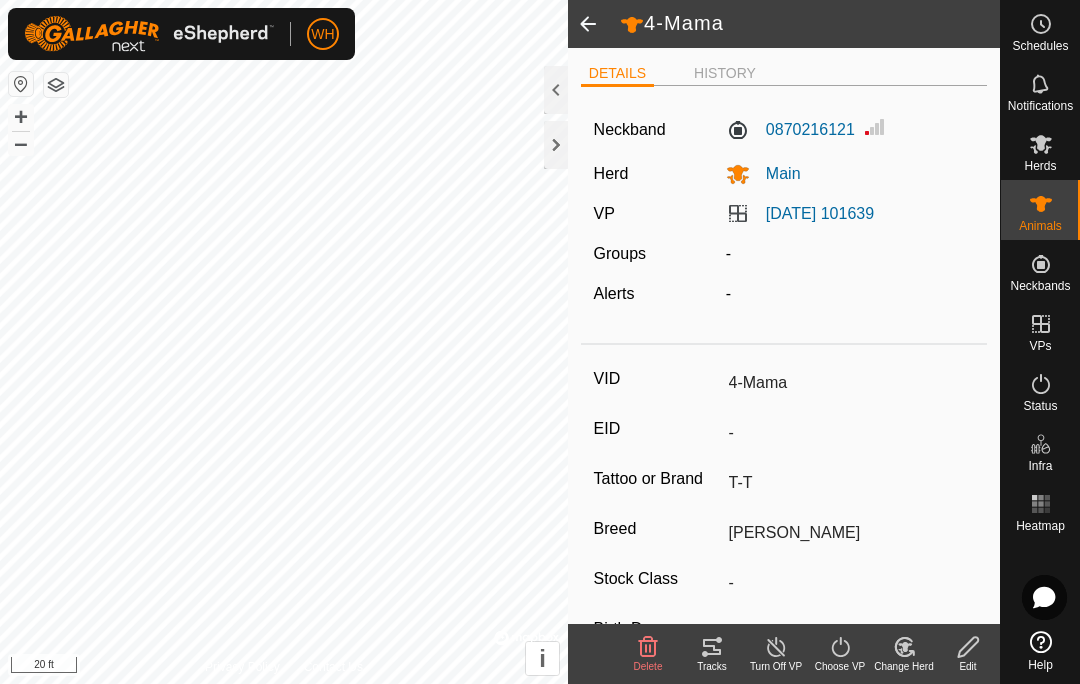 scroll, scrollTop: 0, scrollLeft: 0, axis: both 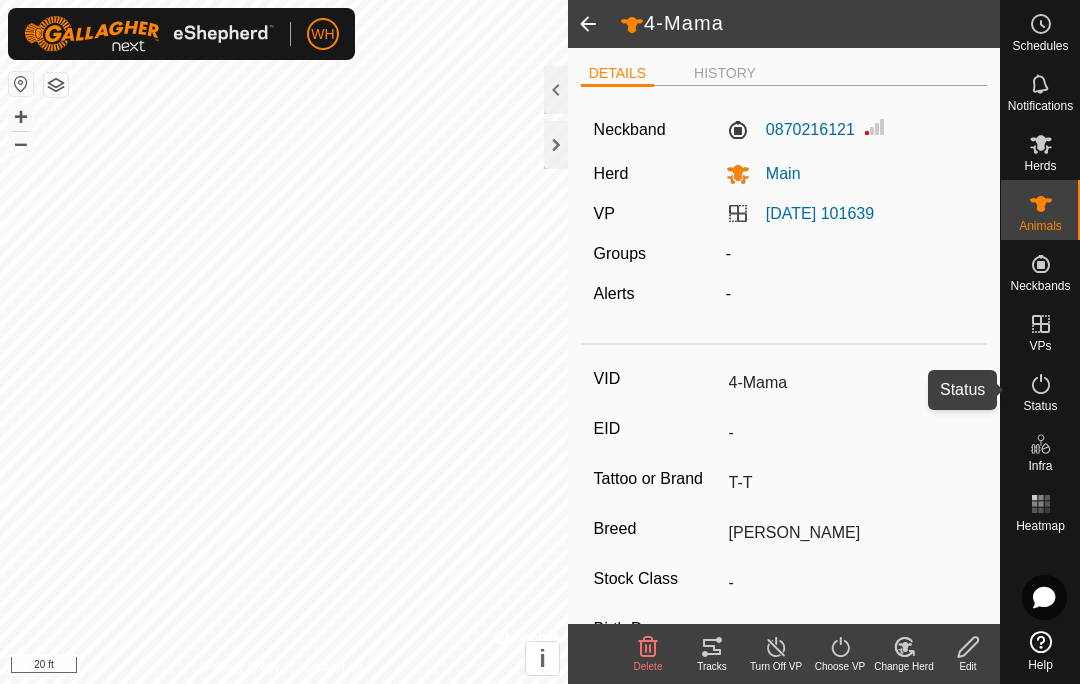 click 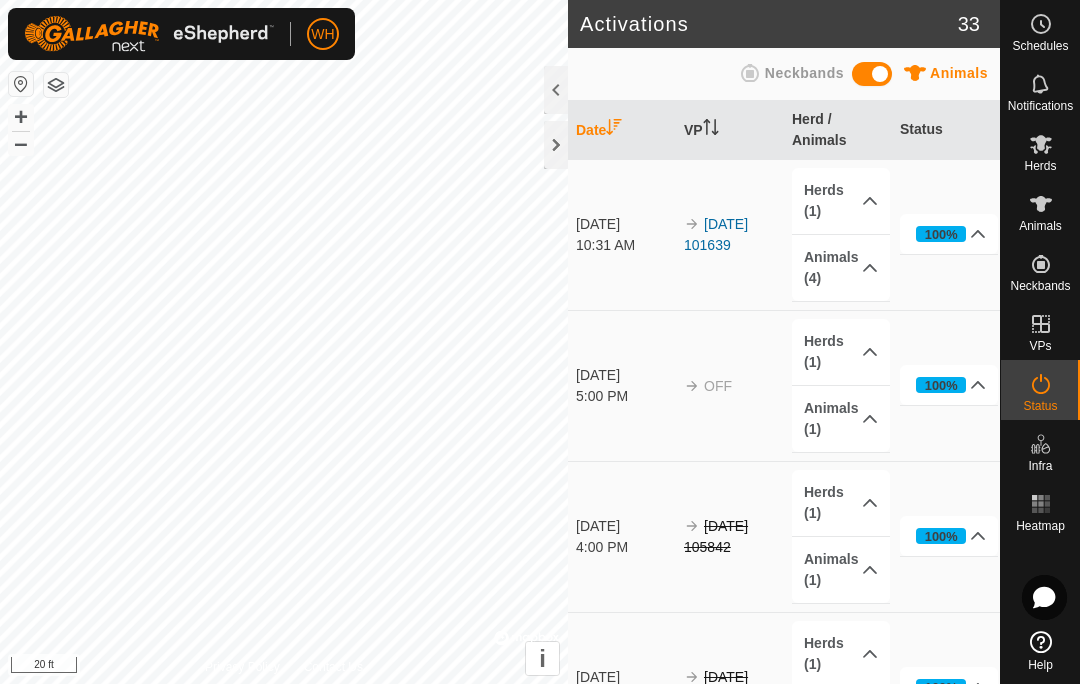 click on "Animals (4)" at bounding box center [841, 268] 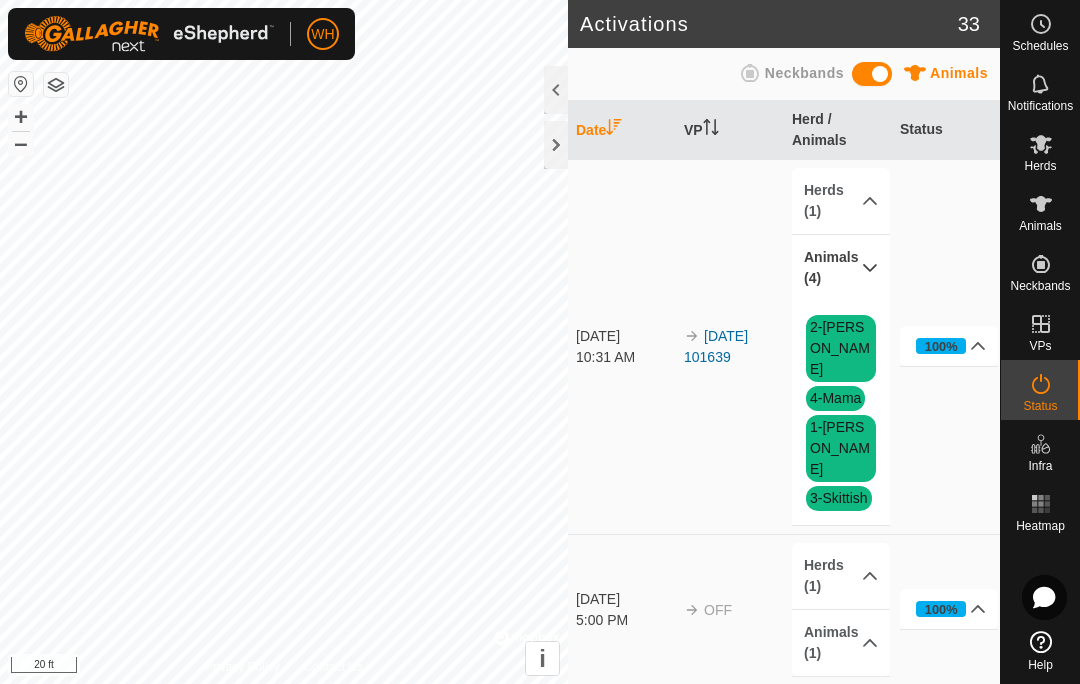 click 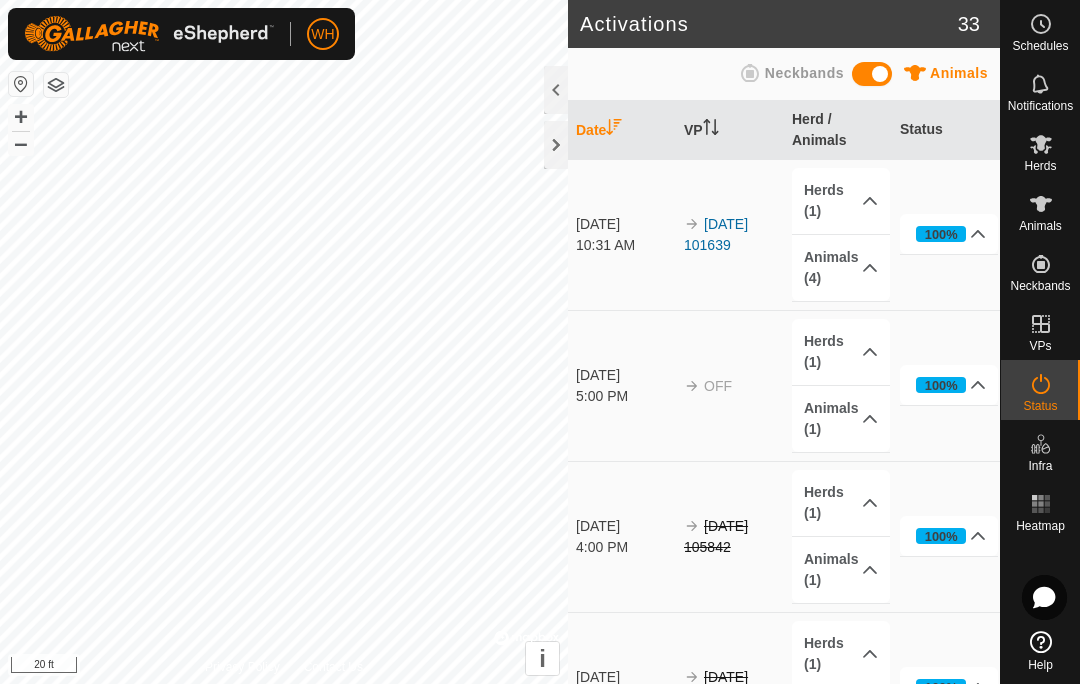 click on "Animals (4)" at bounding box center [841, 268] 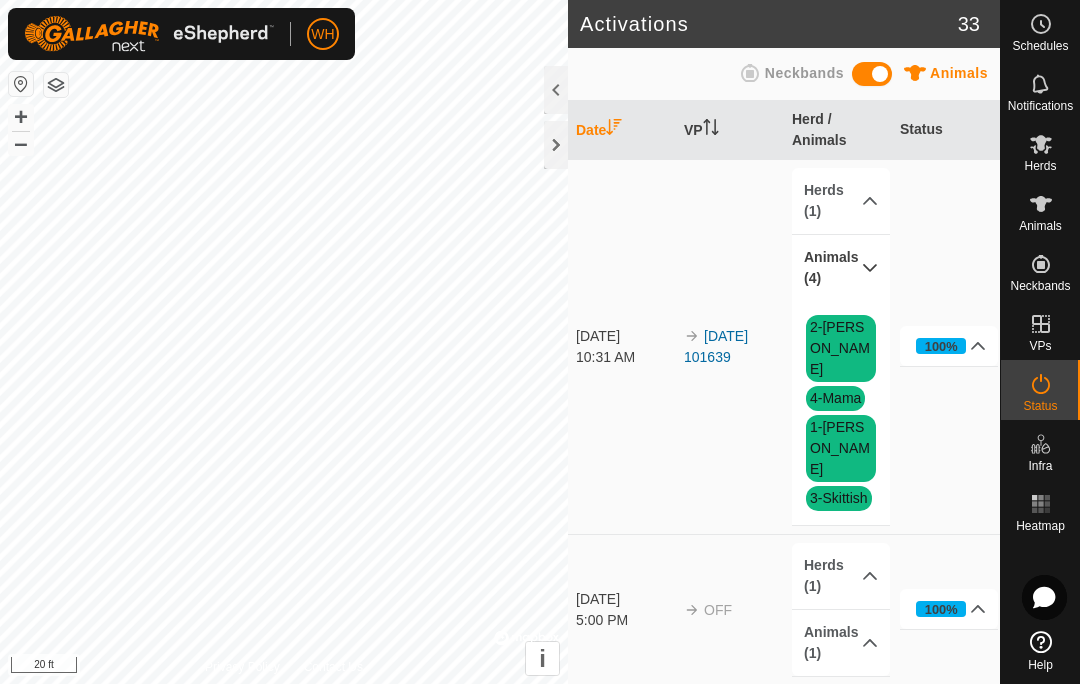 click 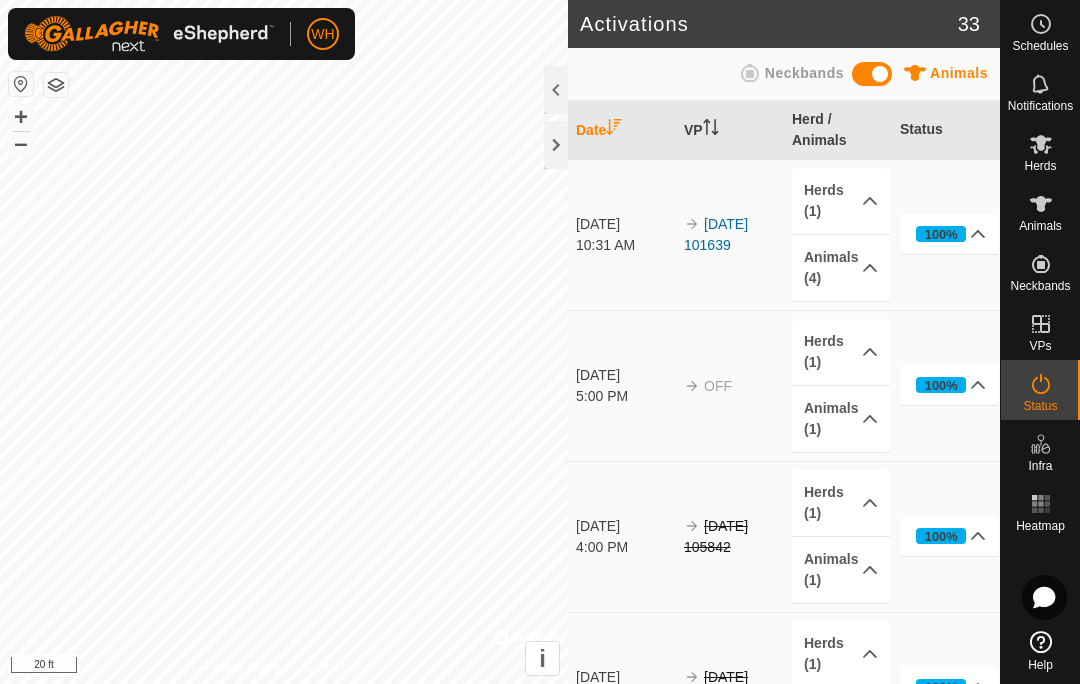 scroll, scrollTop: 0, scrollLeft: 0, axis: both 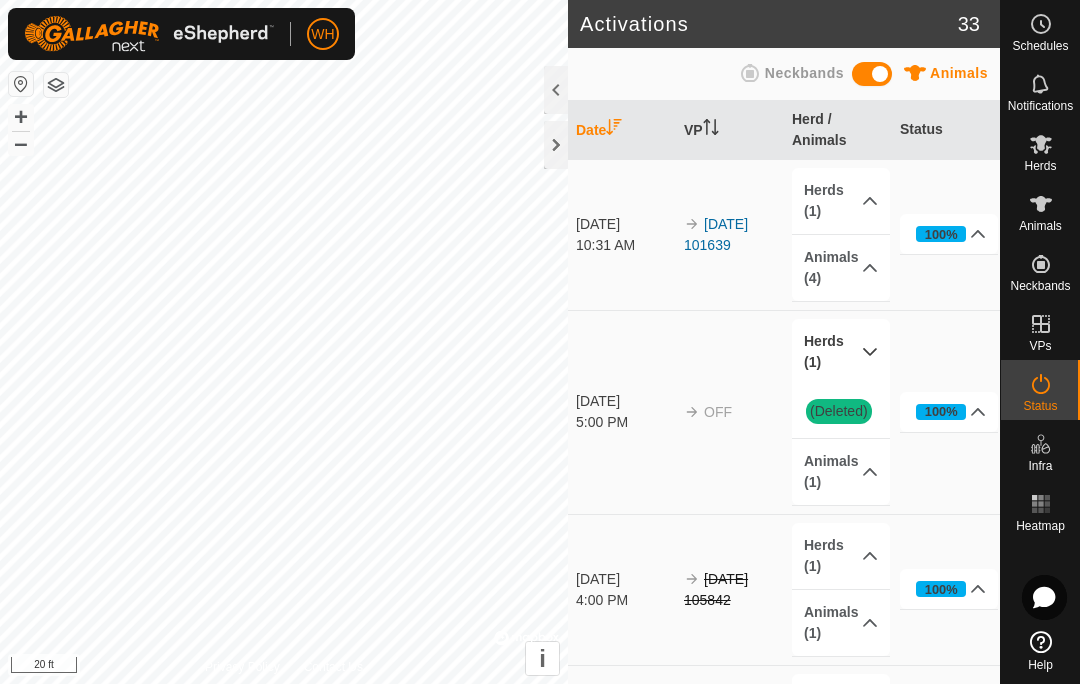 click on "Herds (1)" at bounding box center [841, 352] 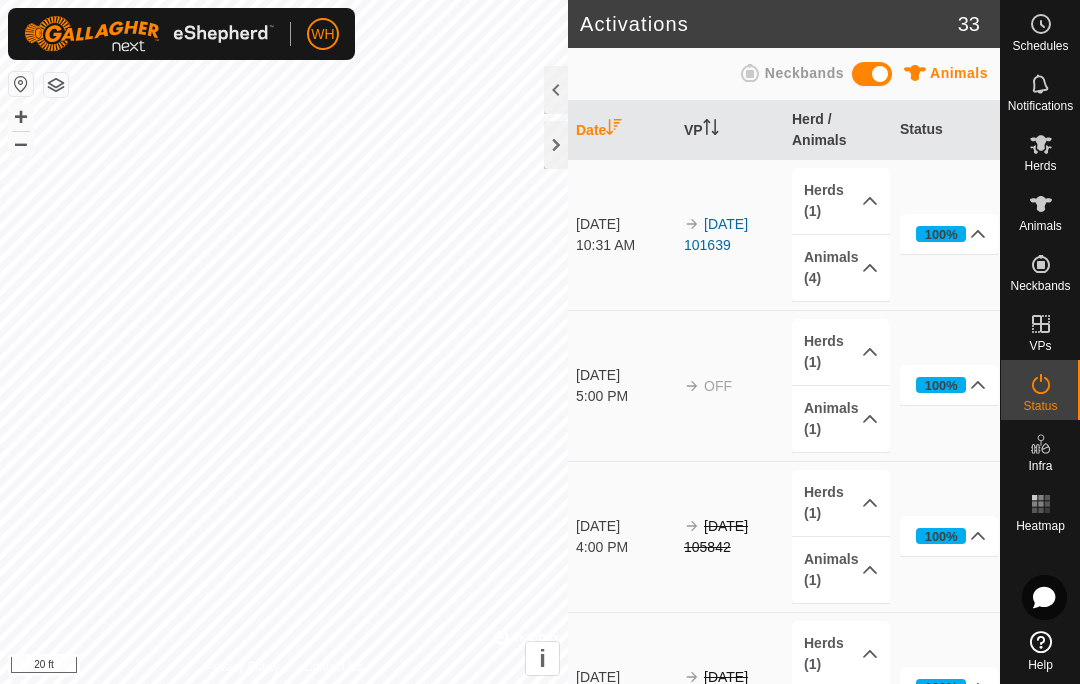 click 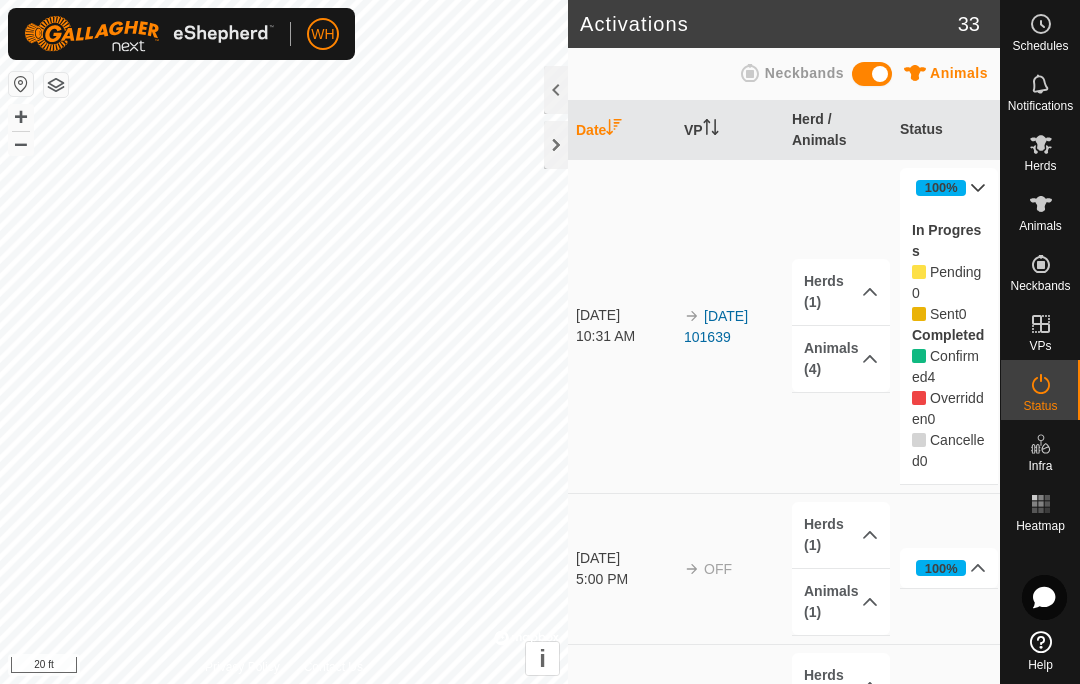 scroll, scrollTop: 0, scrollLeft: 0, axis: both 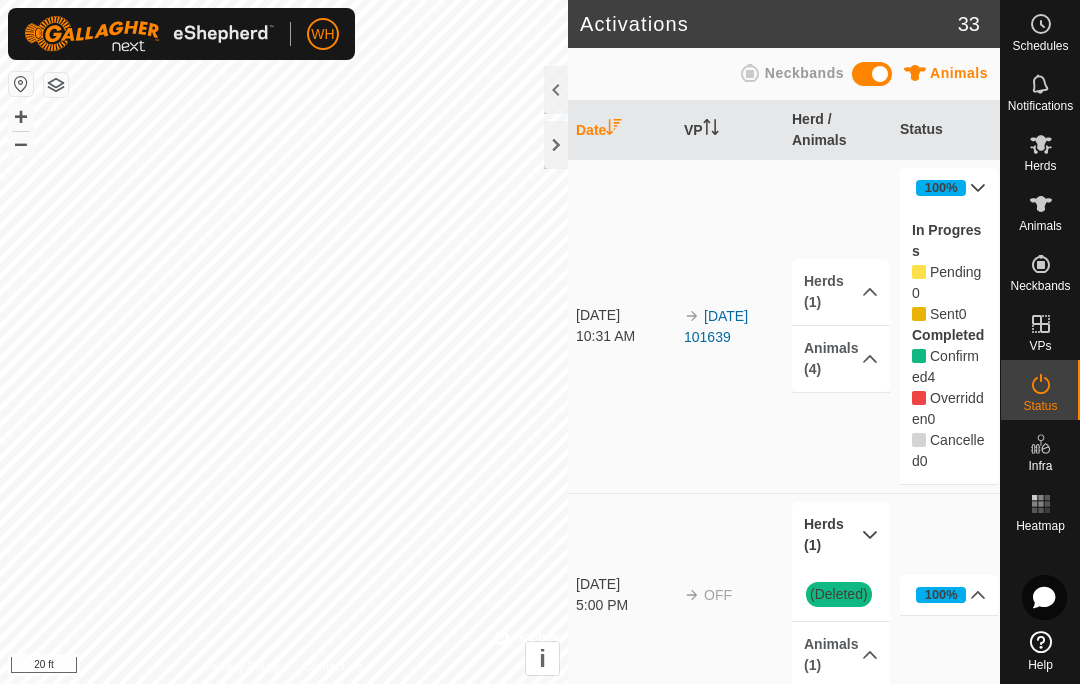click 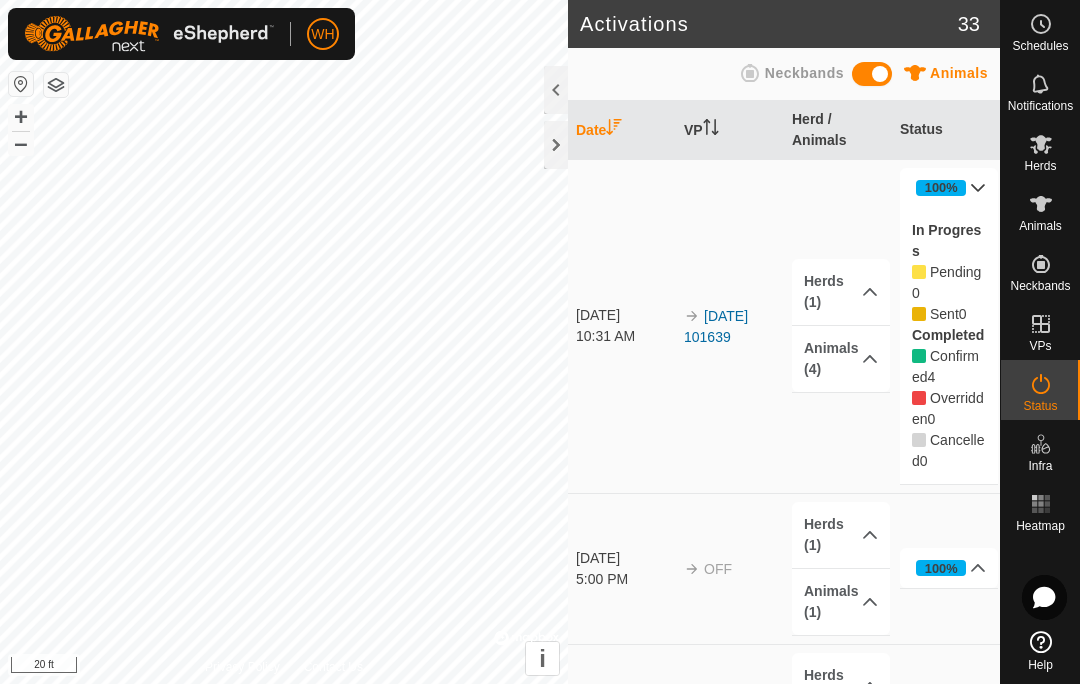 click 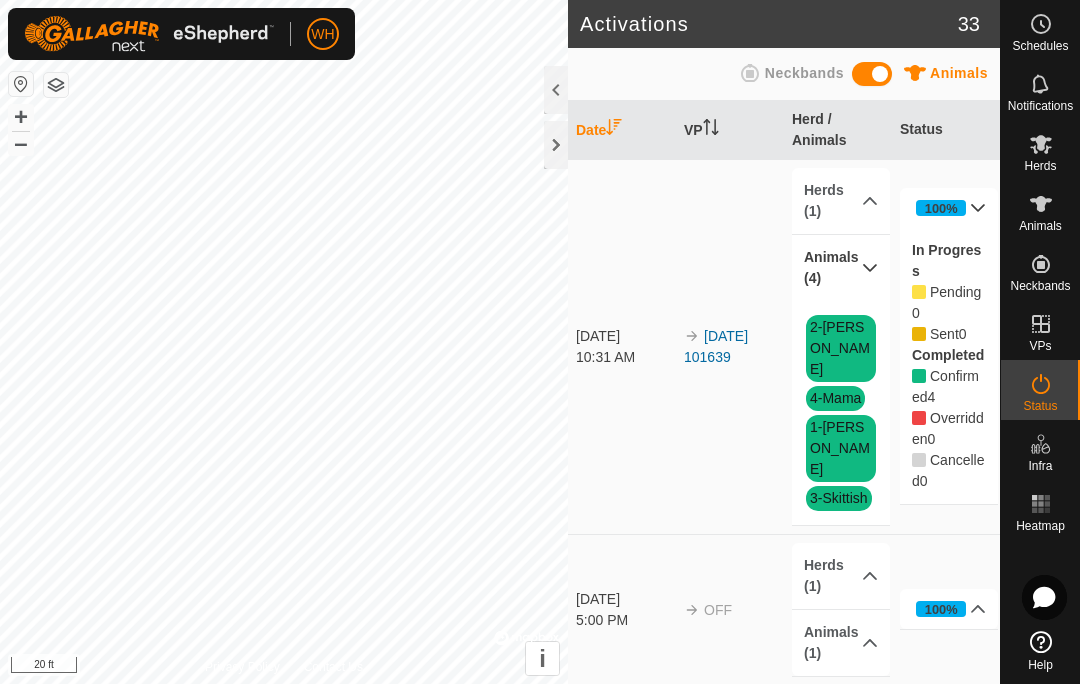 click 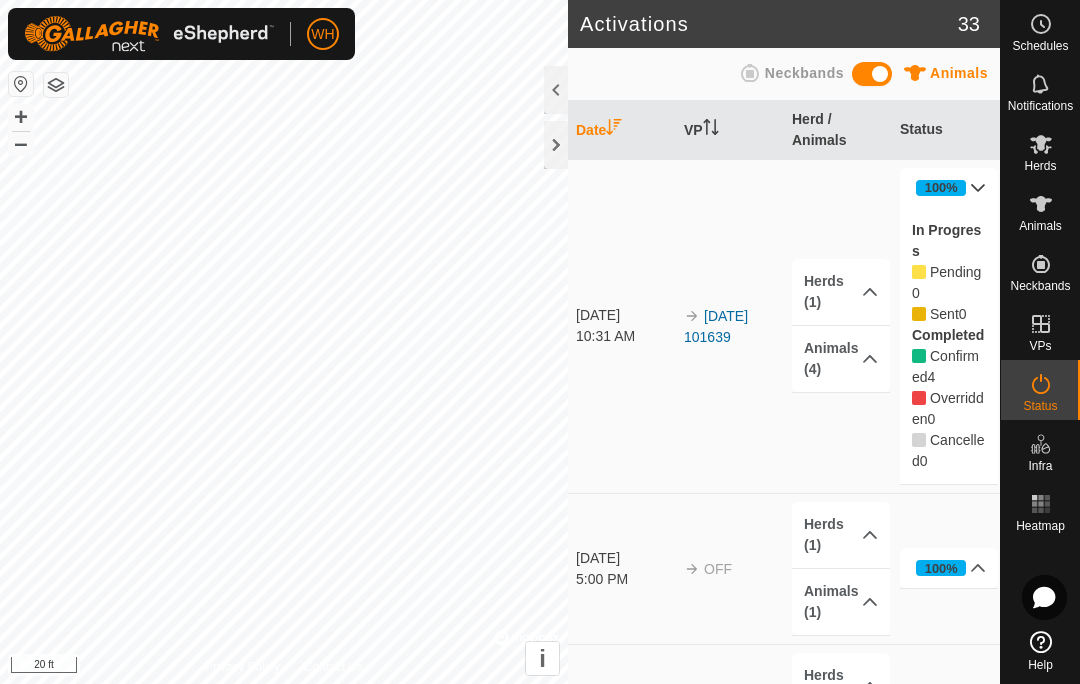 click 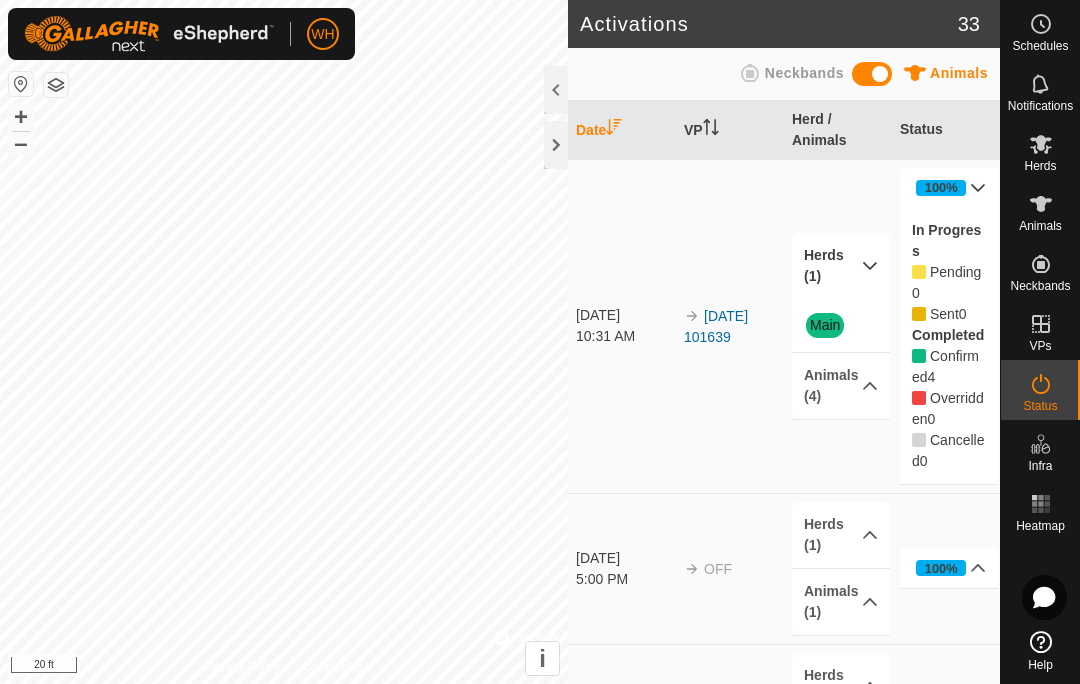 click on "Herds (1)" at bounding box center (841, 266) 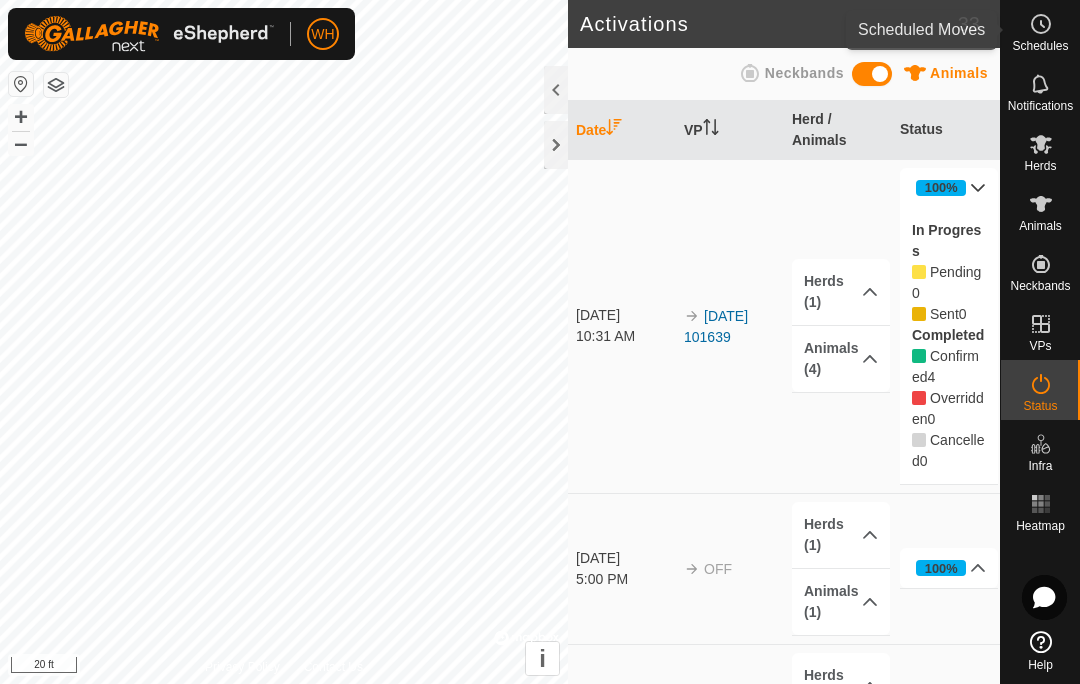 click on "Schedules" at bounding box center (1040, 46) 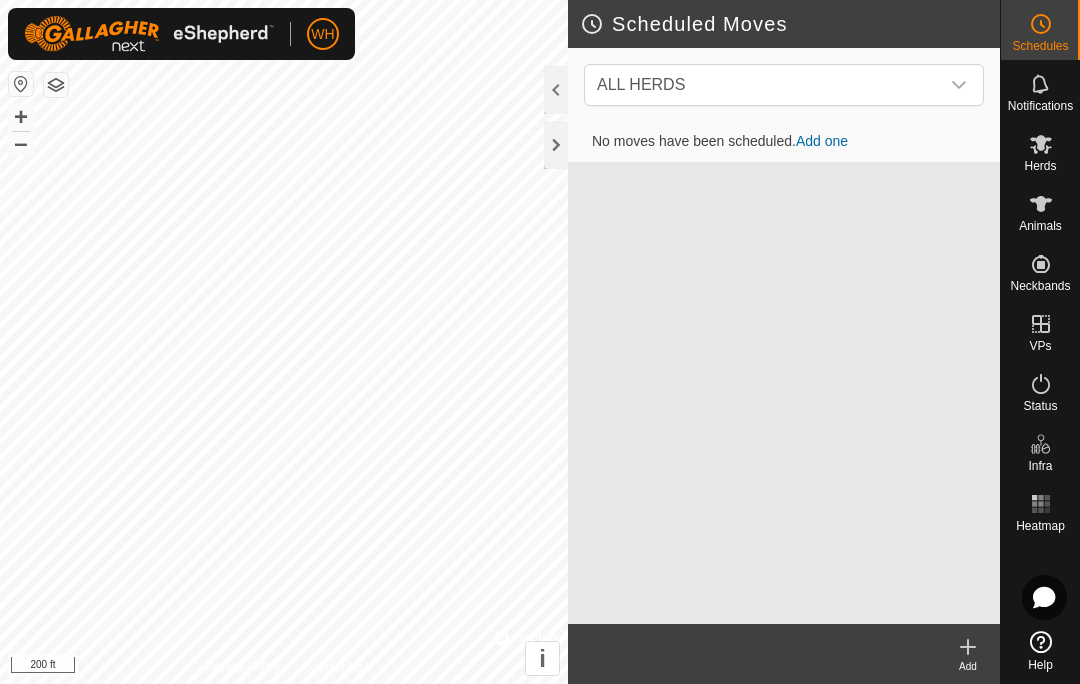 click 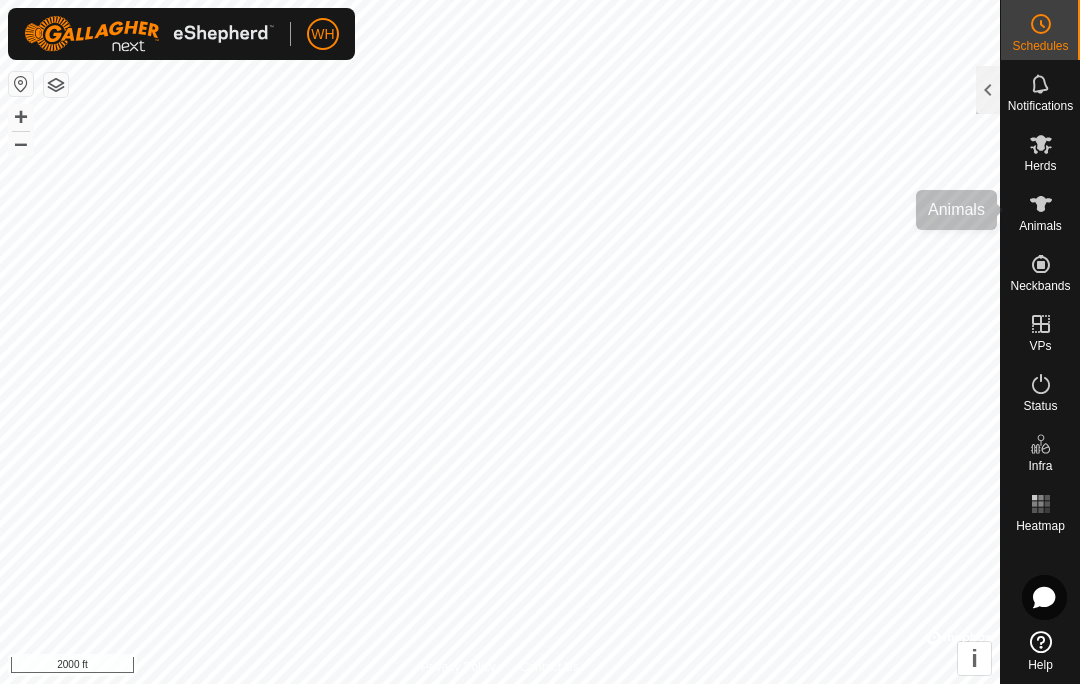 click on "Animals" at bounding box center (1040, 210) 